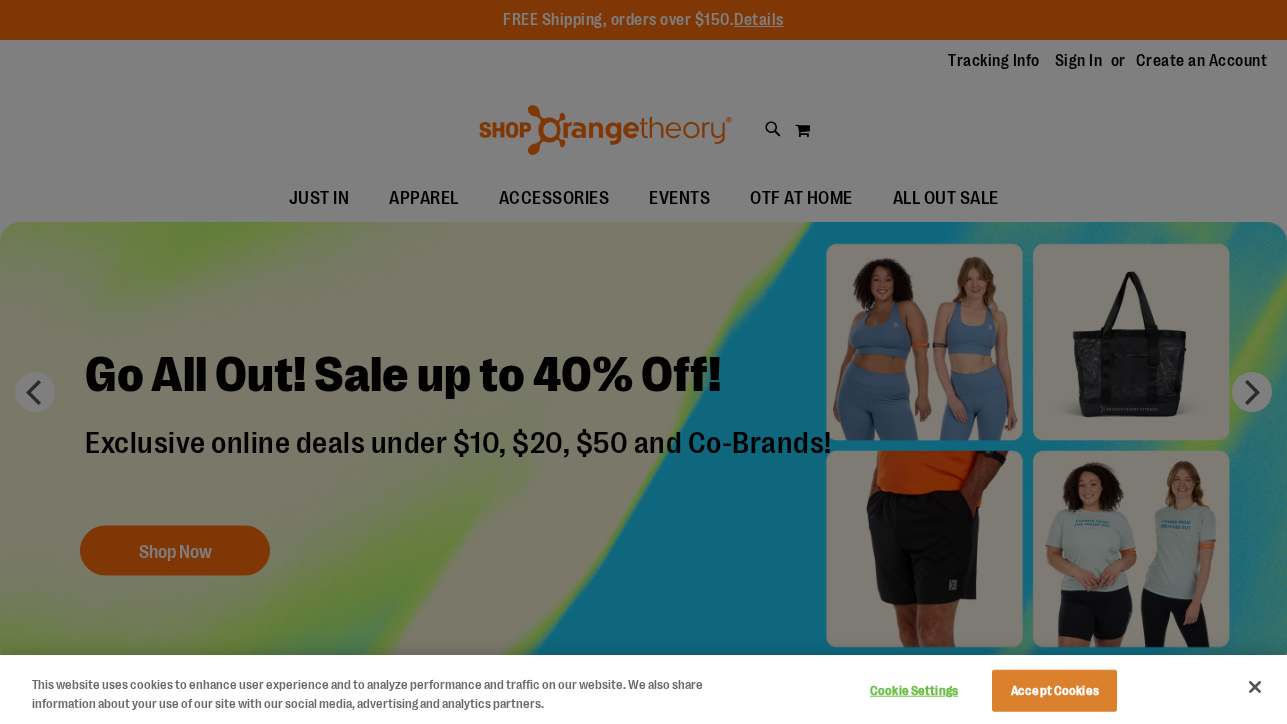 scroll, scrollTop: 0, scrollLeft: 0, axis: both 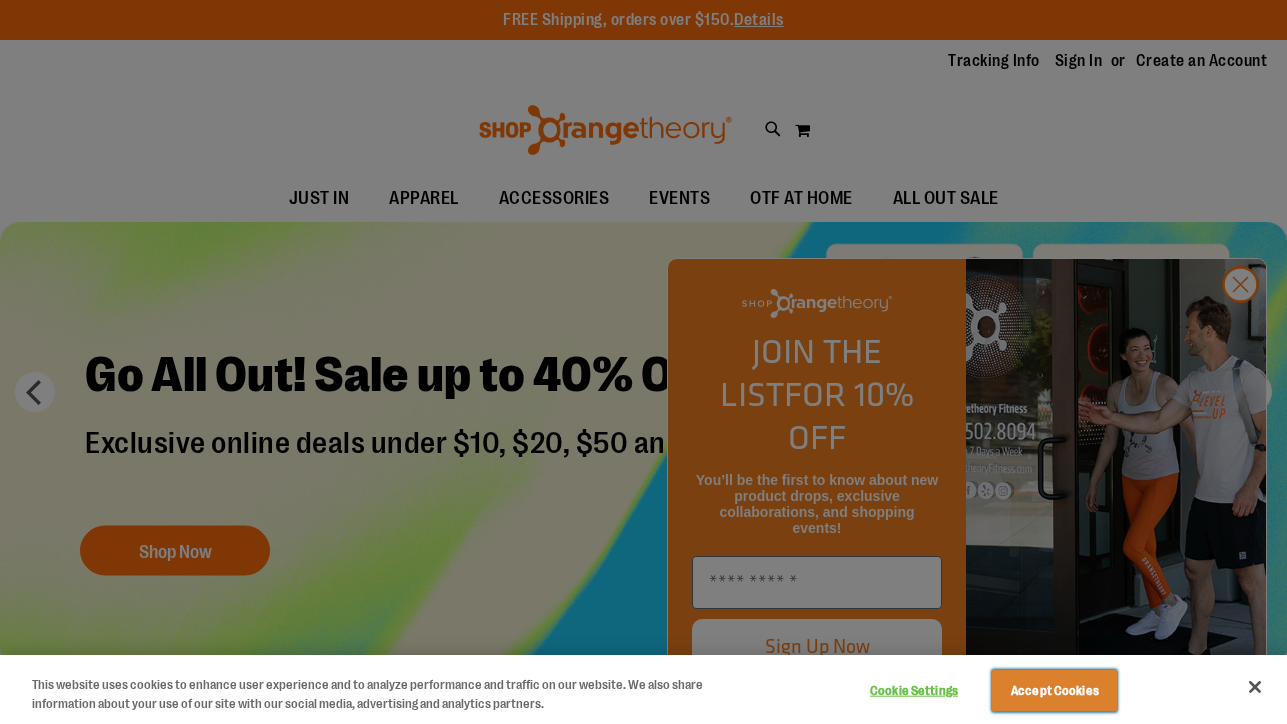 click on "Accept Cookies" at bounding box center [1054, 691] 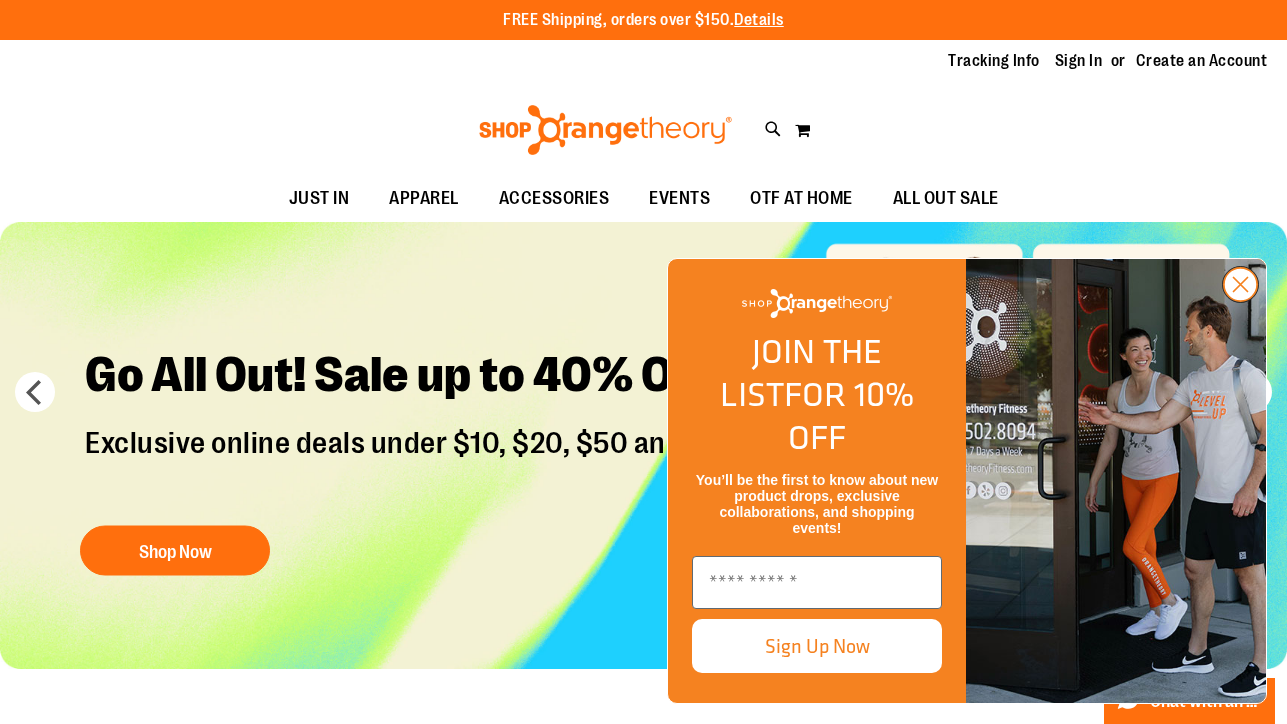 click 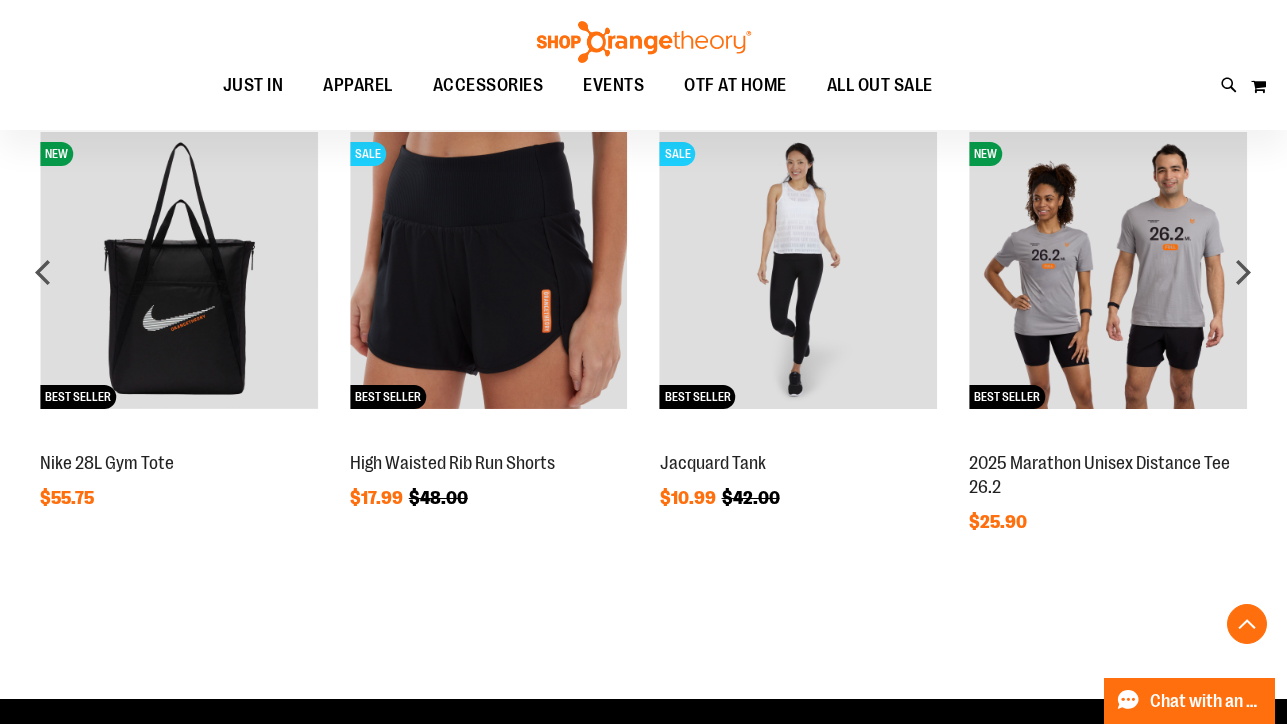 scroll, scrollTop: 1482, scrollLeft: 0, axis: vertical 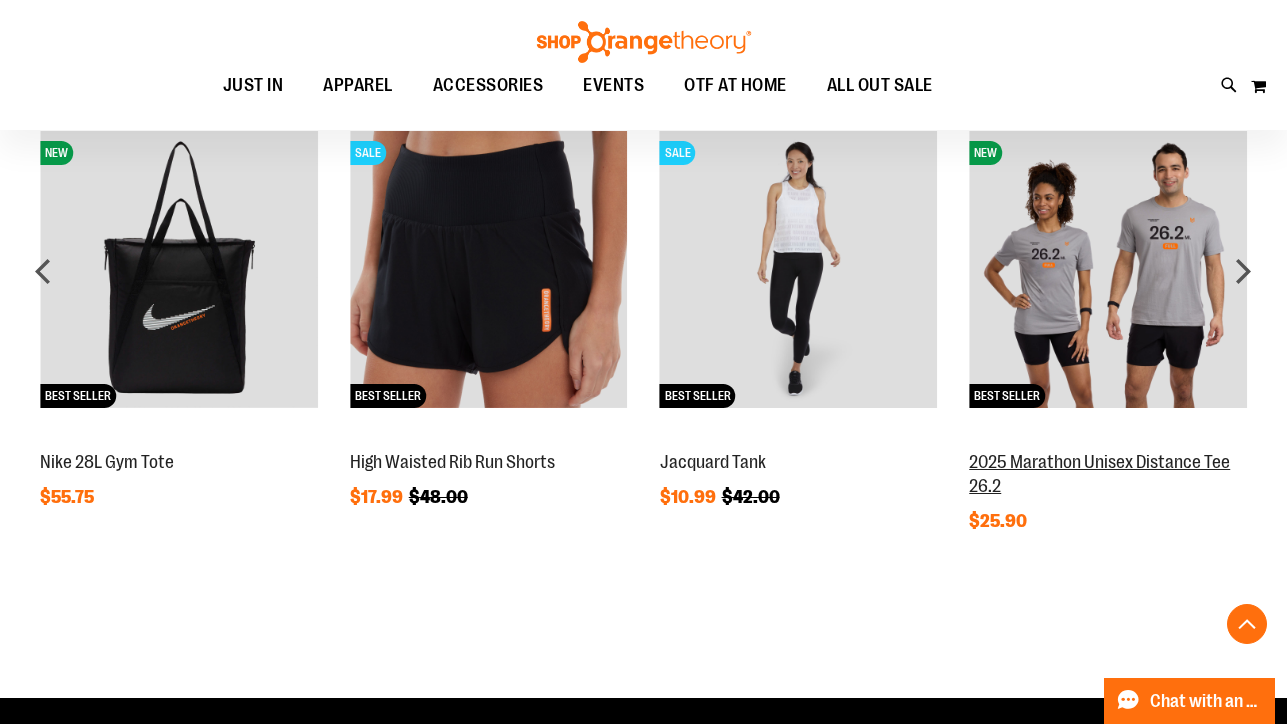 click on "2025 Marathon Unisex Distance Tee 26.2" at bounding box center [1099, 474] 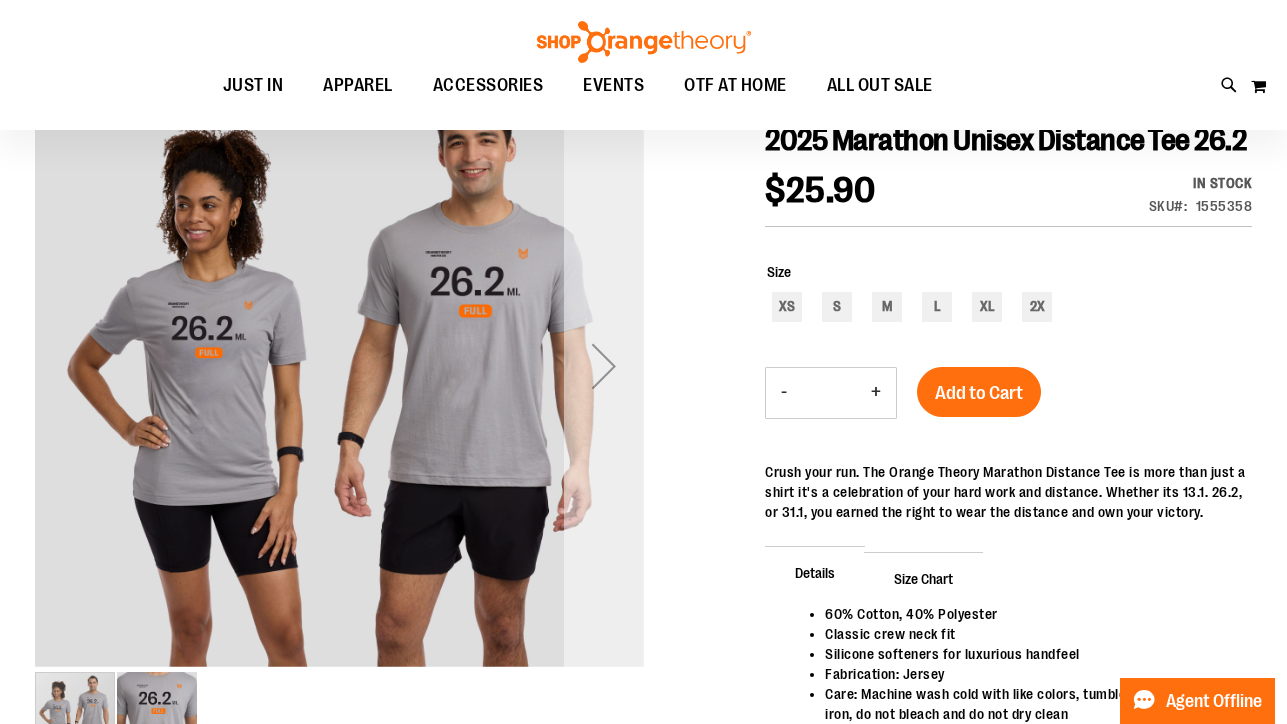 scroll, scrollTop: 230, scrollLeft: 0, axis: vertical 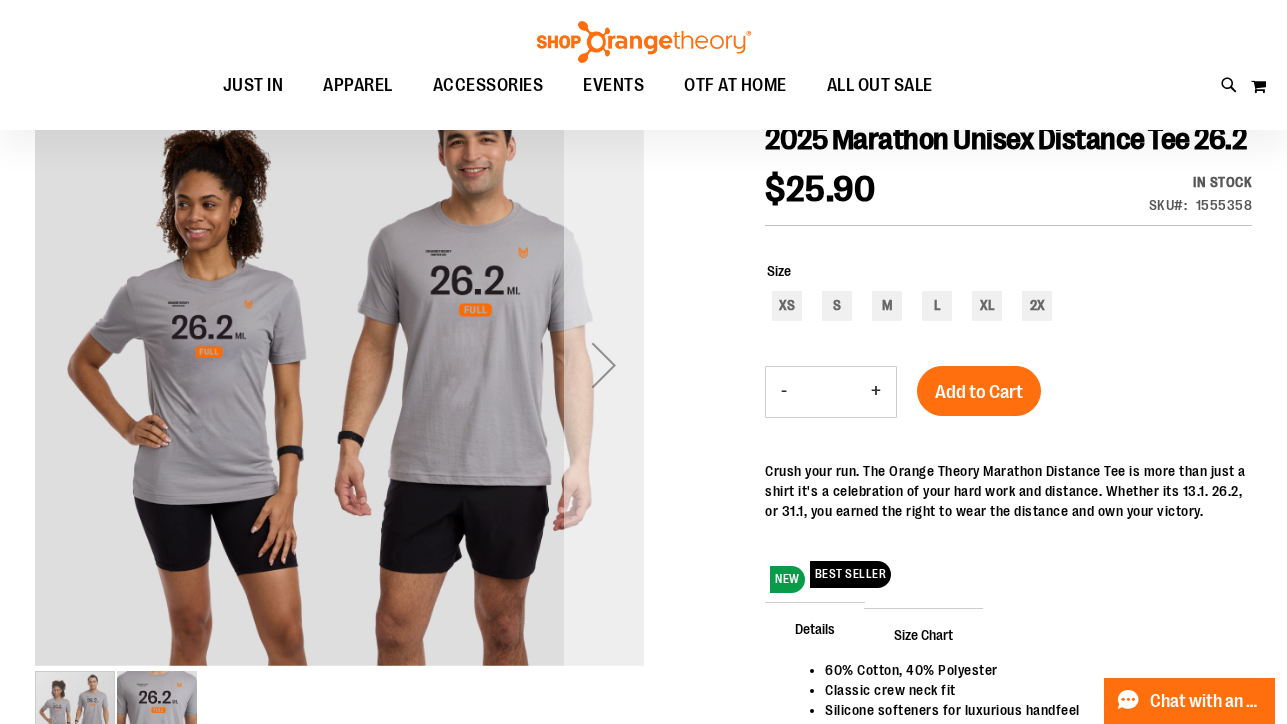 click at bounding box center [604, 365] 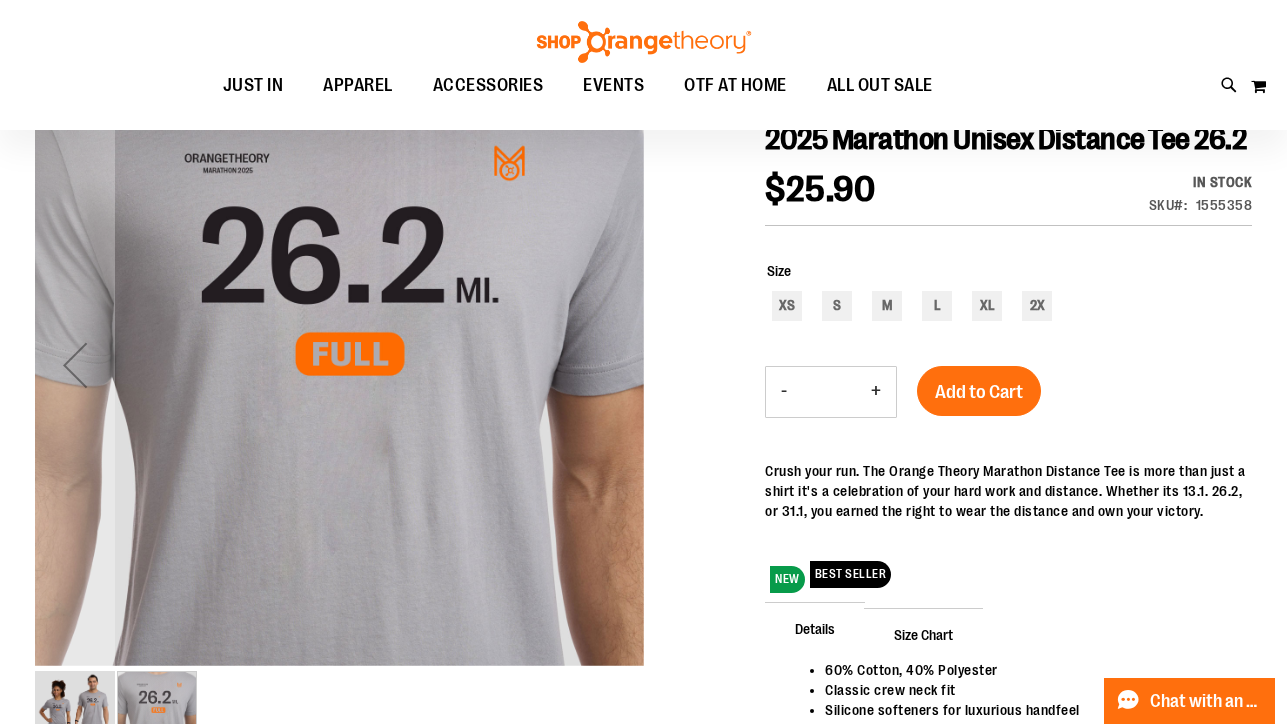 scroll, scrollTop: 0, scrollLeft: 0, axis: both 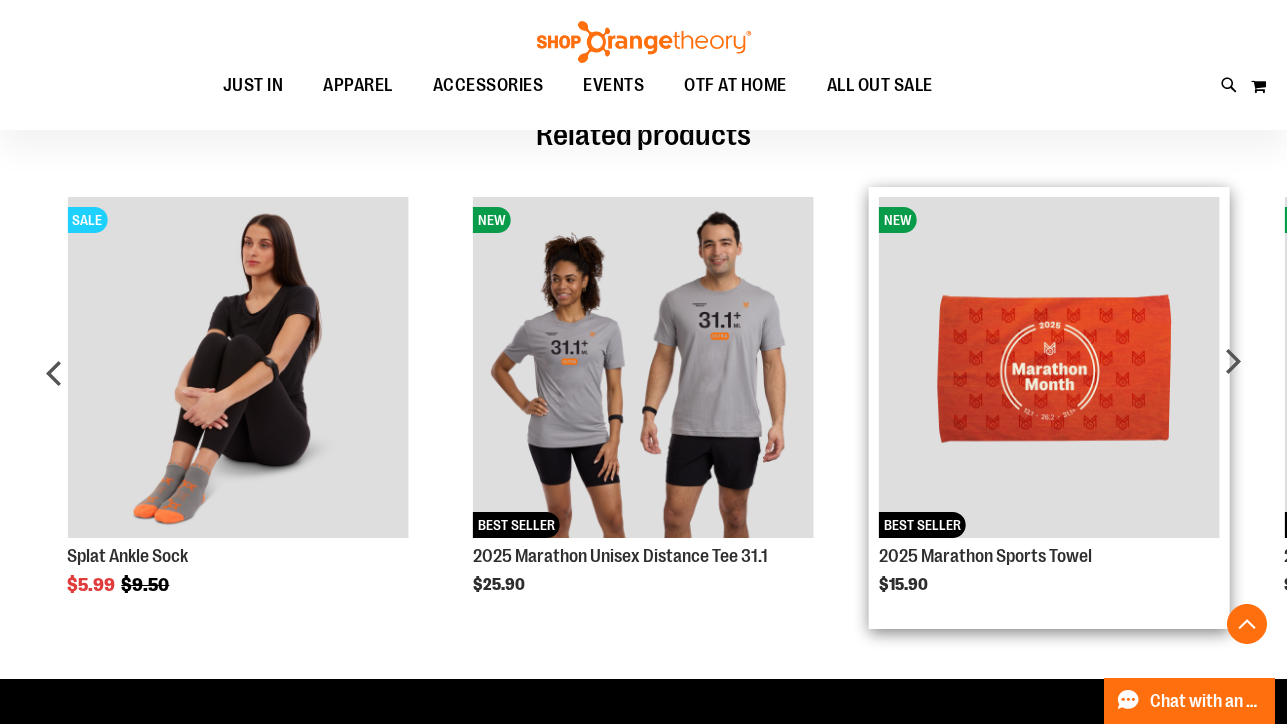 click at bounding box center [1049, 367] 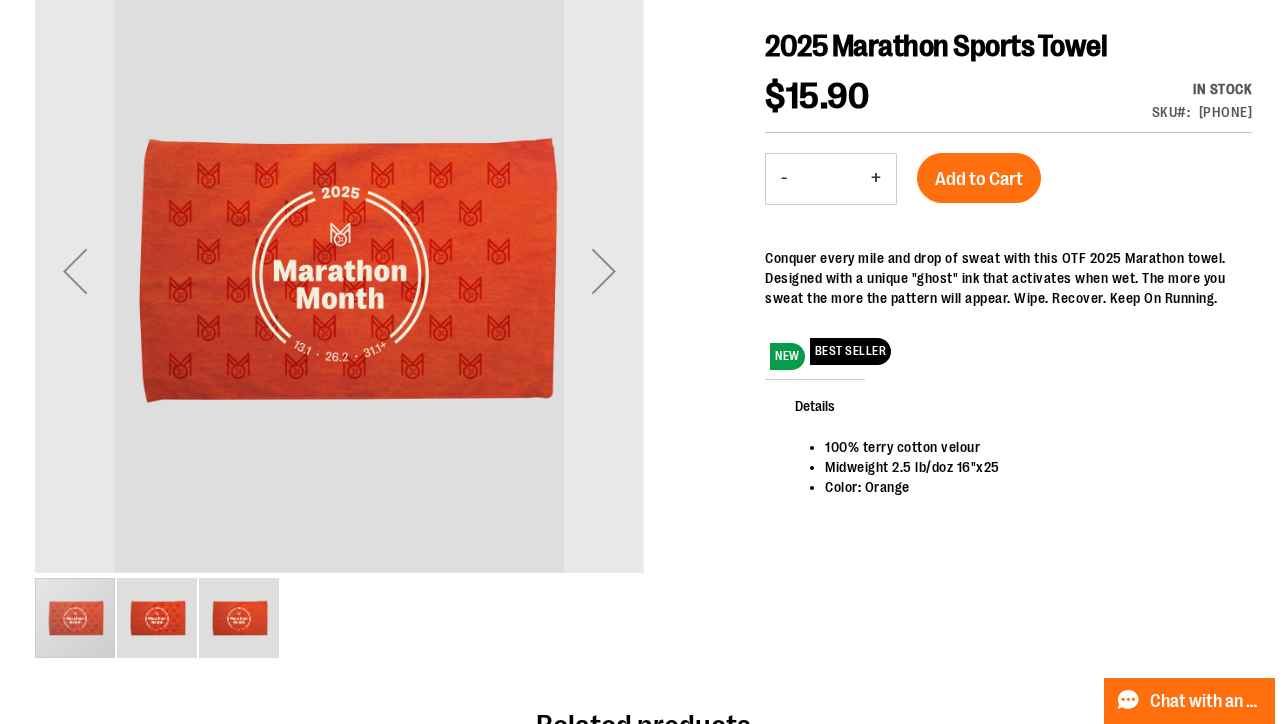 scroll, scrollTop: 332, scrollLeft: 0, axis: vertical 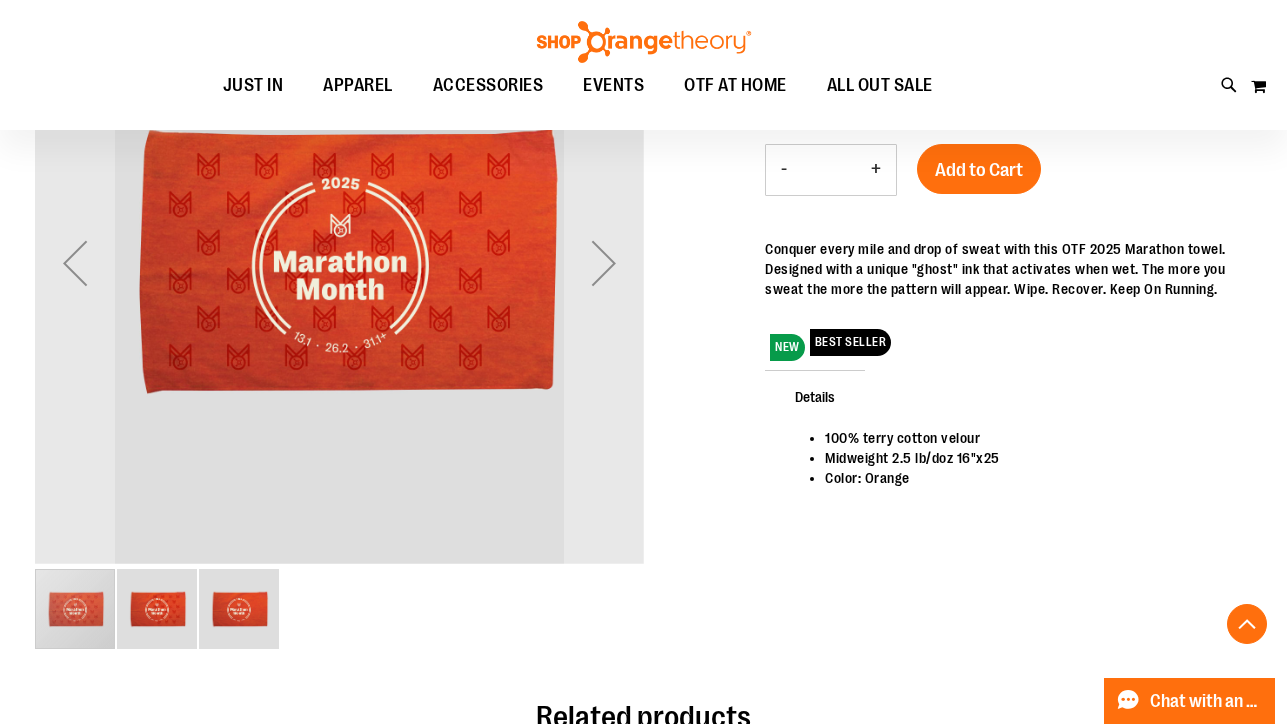 click at bounding box center [157, 609] 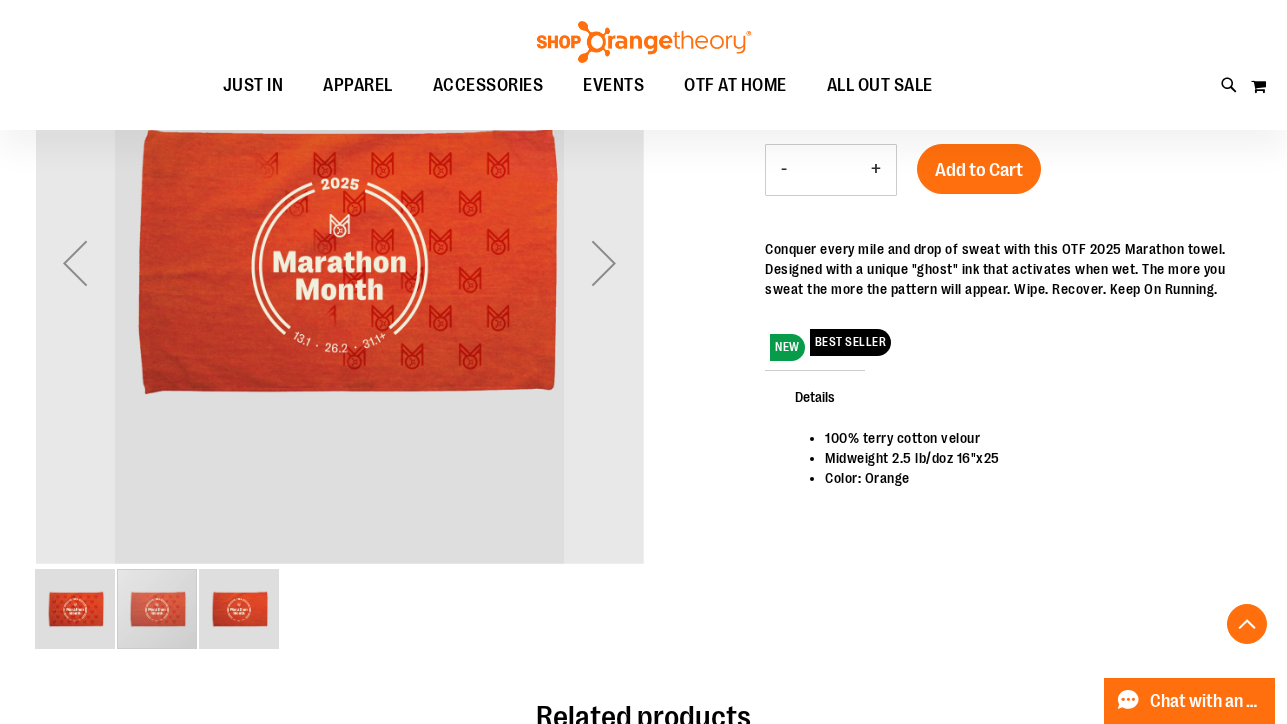 click at bounding box center [239, 609] 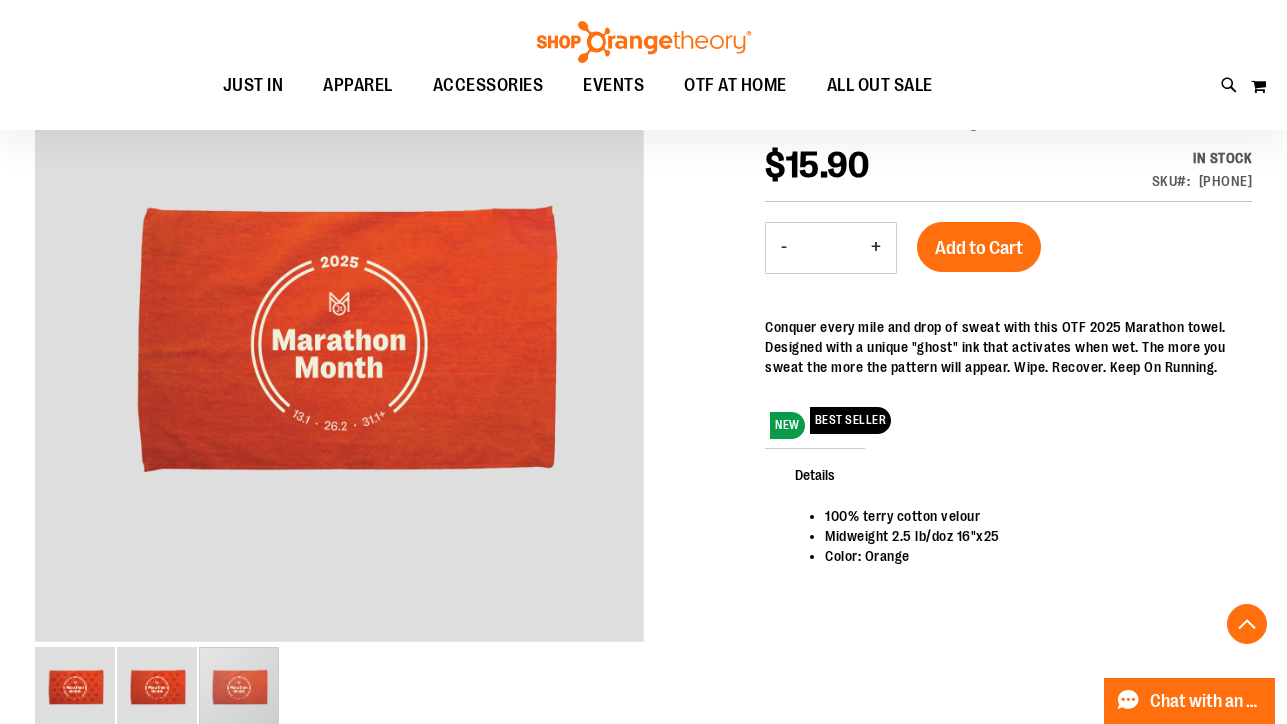 scroll, scrollTop: 248, scrollLeft: 0, axis: vertical 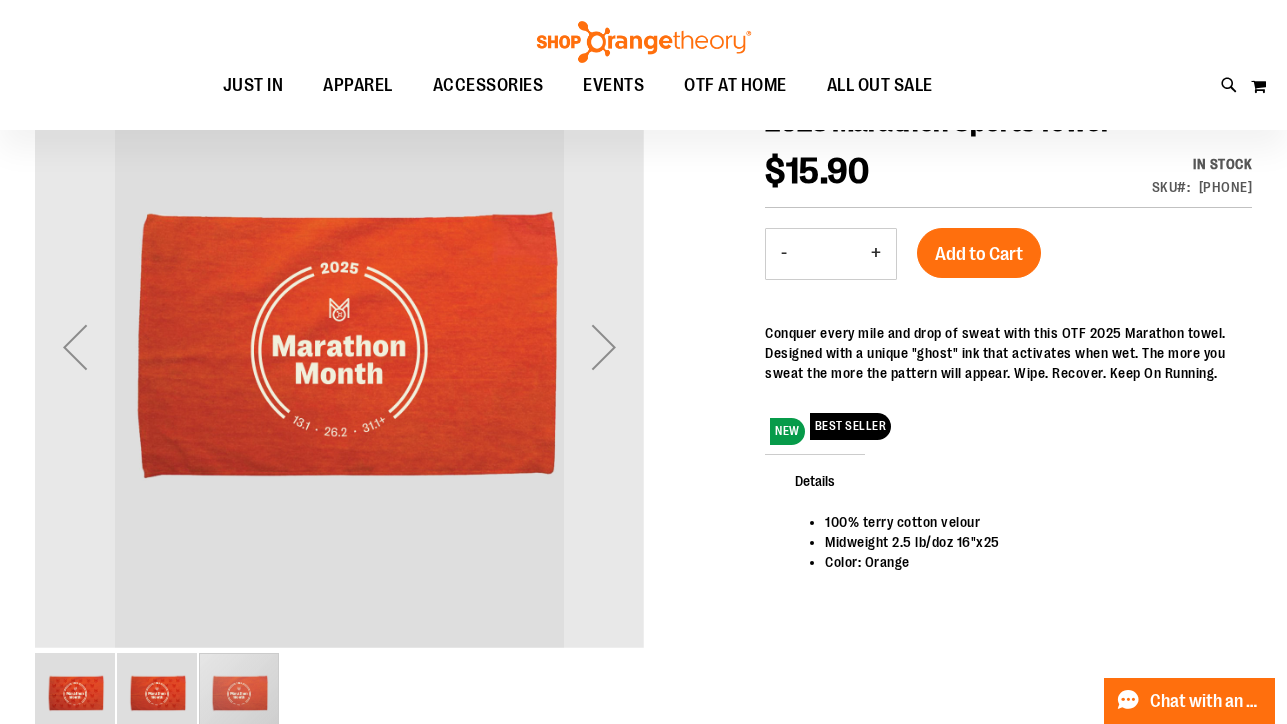 click at bounding box center [157, 693] 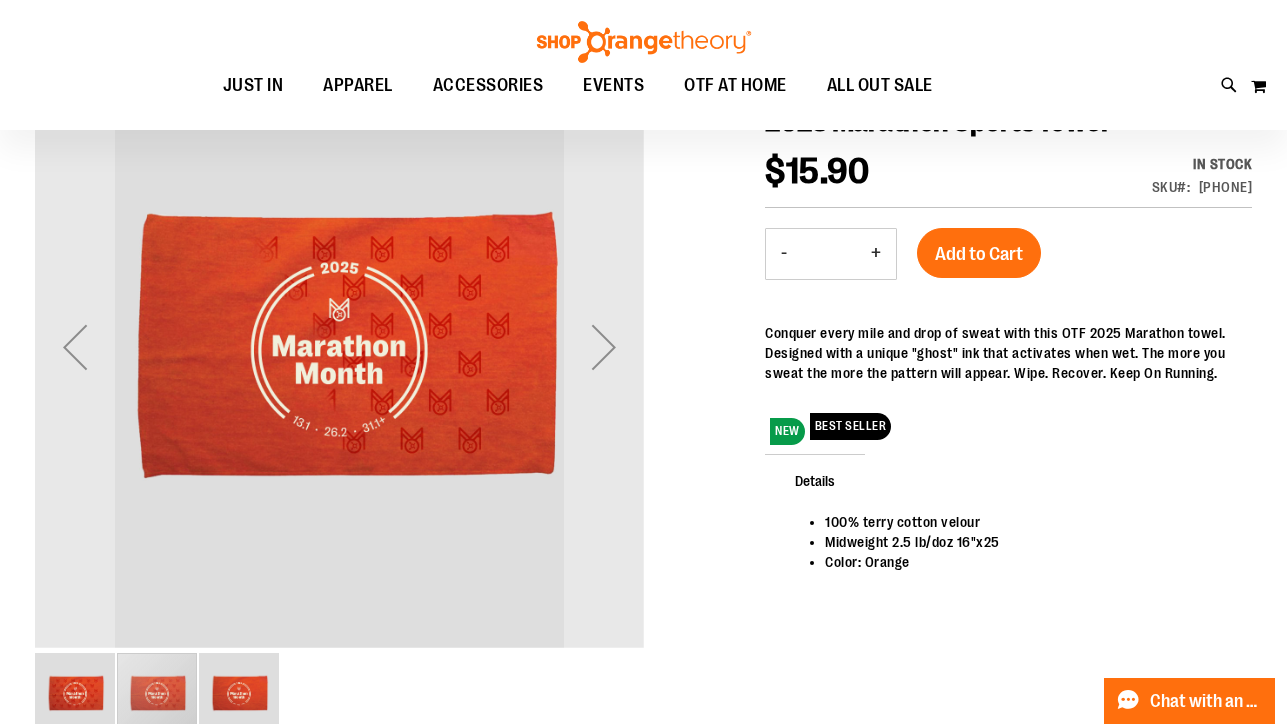 click at bounding box center [75, 693] 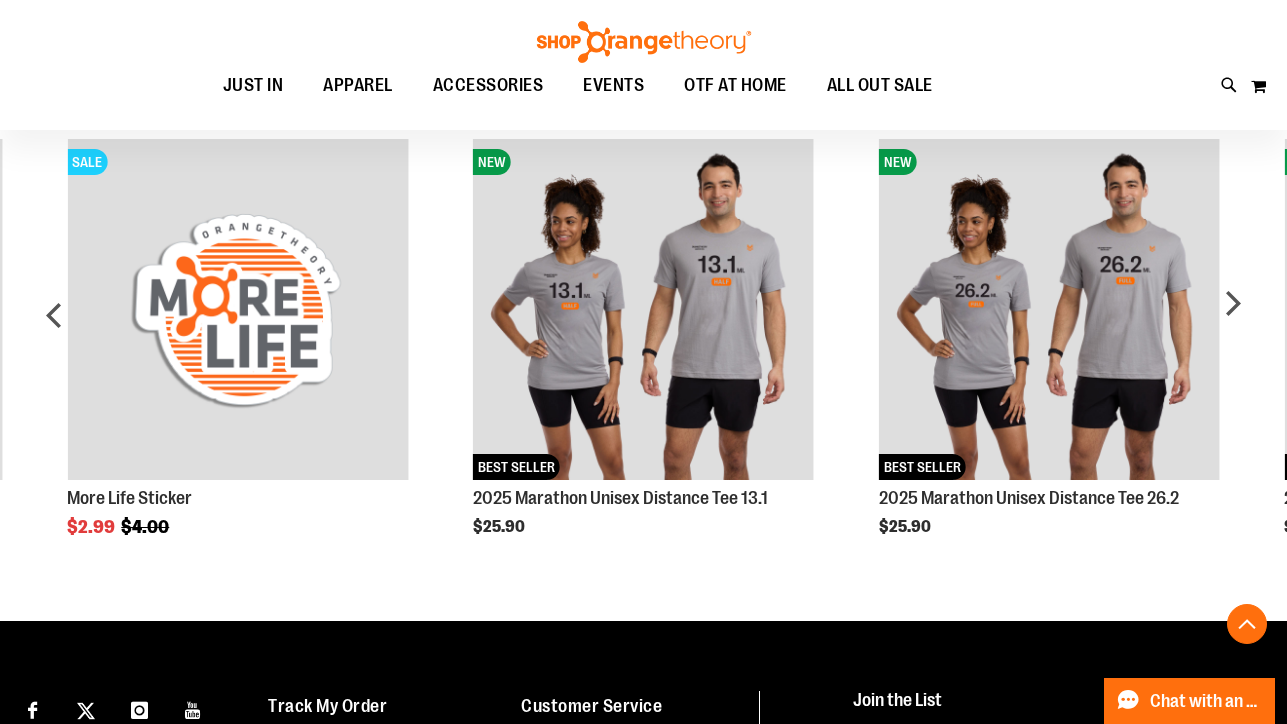 scroll, scrollTop: 976, scrollLeft: 0, axis: vertical 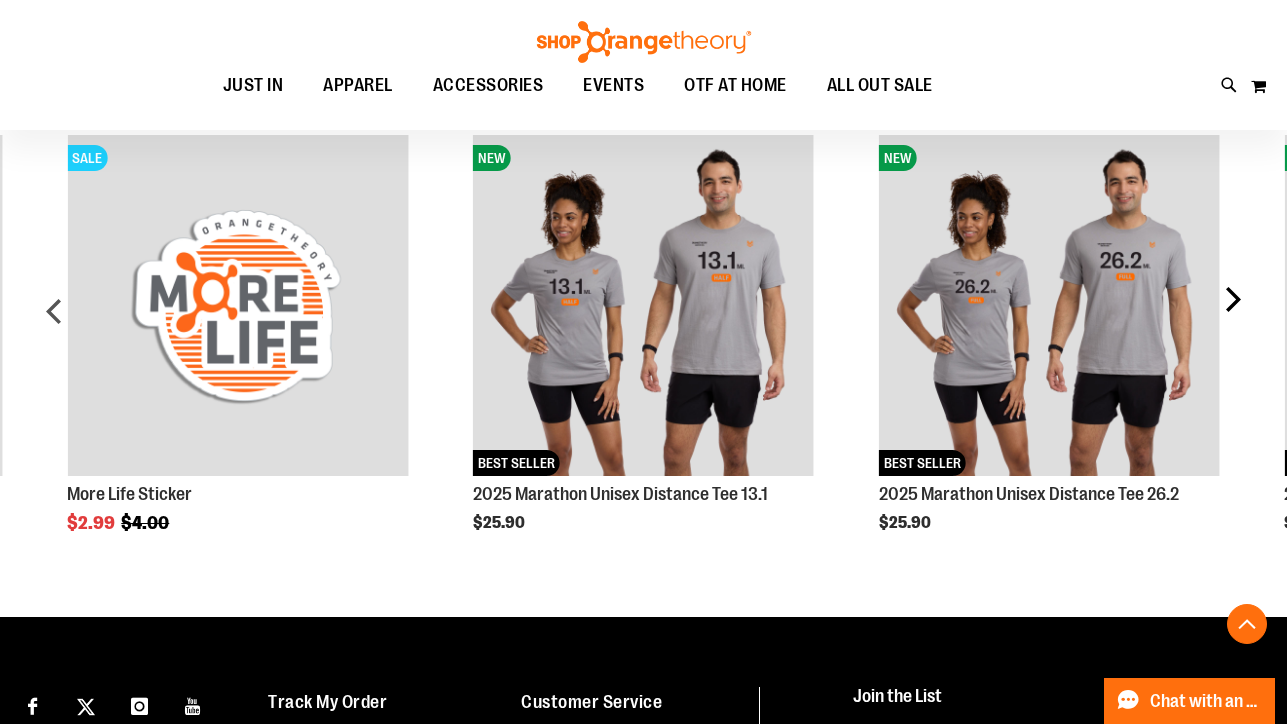 click on "next" at bounding box center (1232, 318) 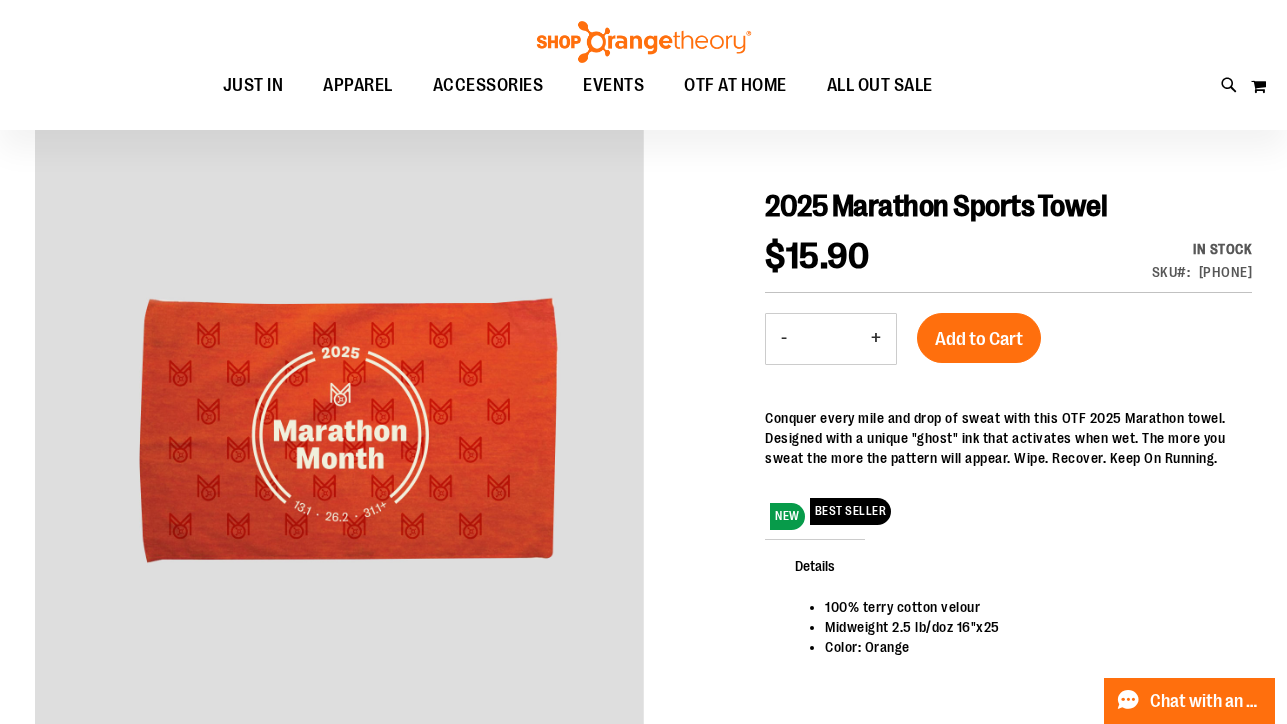 scroll, scrollTop: 150, scrollLeft: 0, axis: vertical 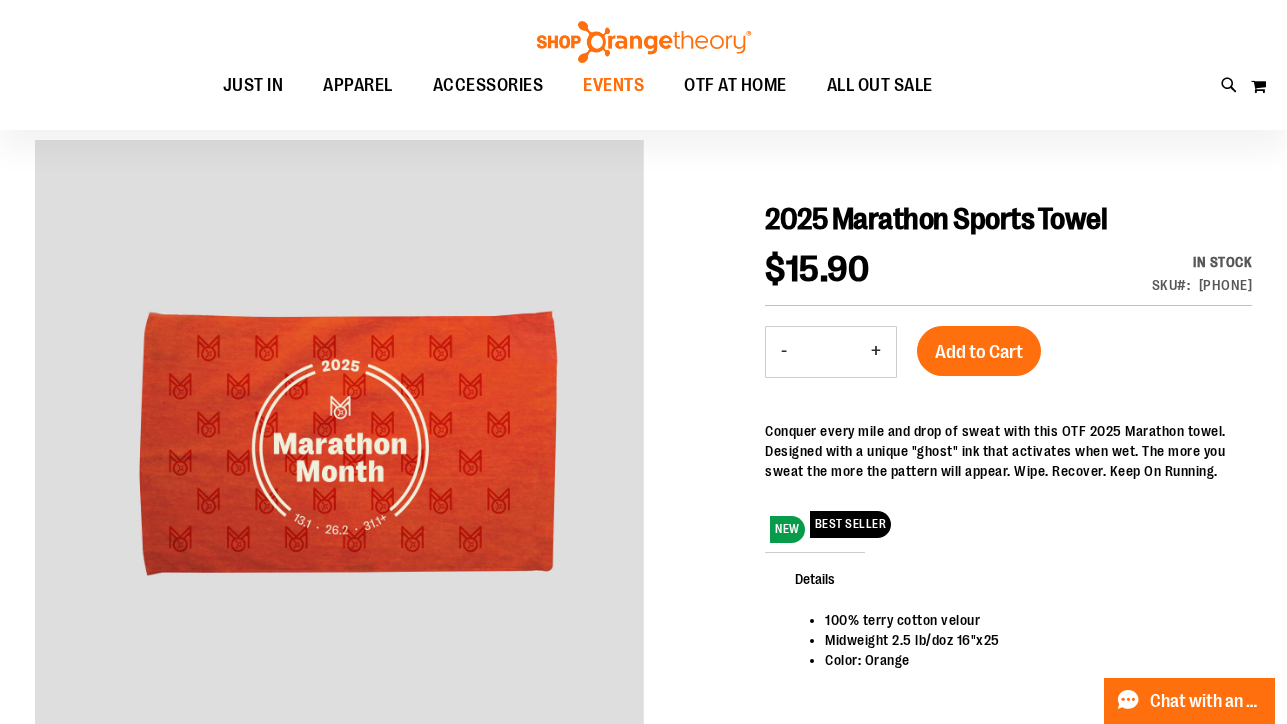 click on "EVENTS" at bounding box center (613, 85) 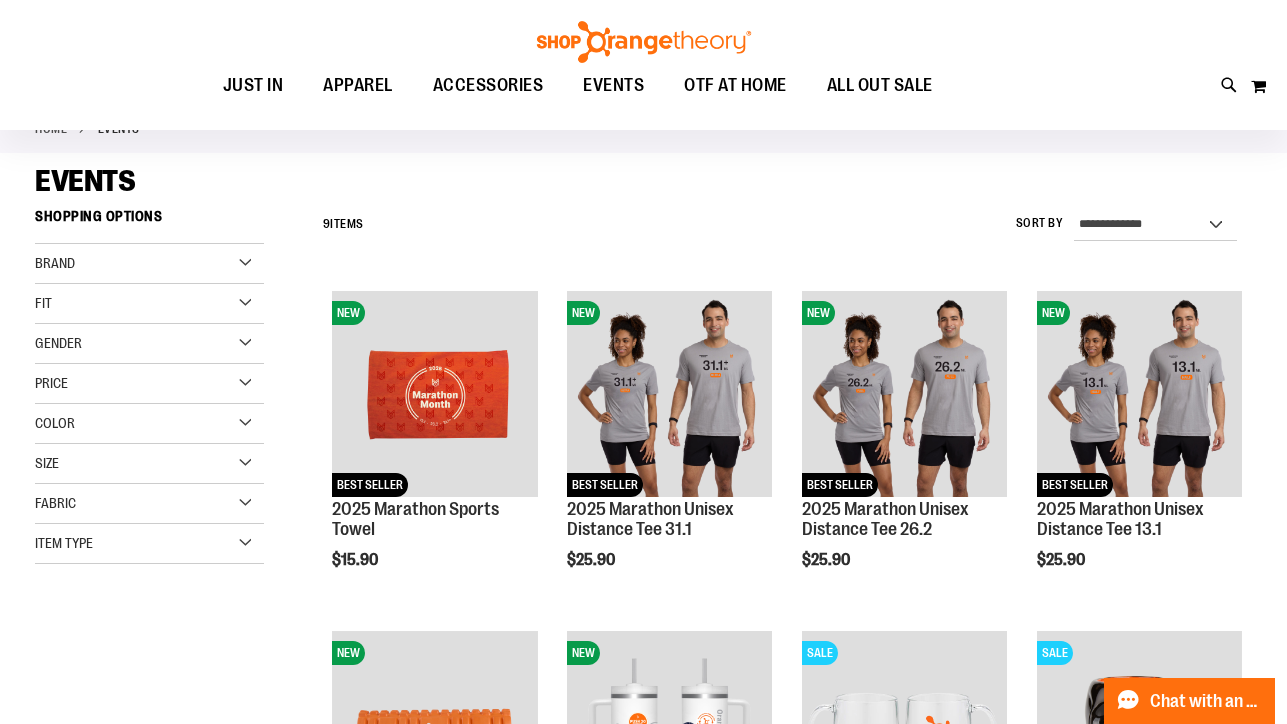 scroll, scrollTop: 0, scrollLeft: 0, axis: both 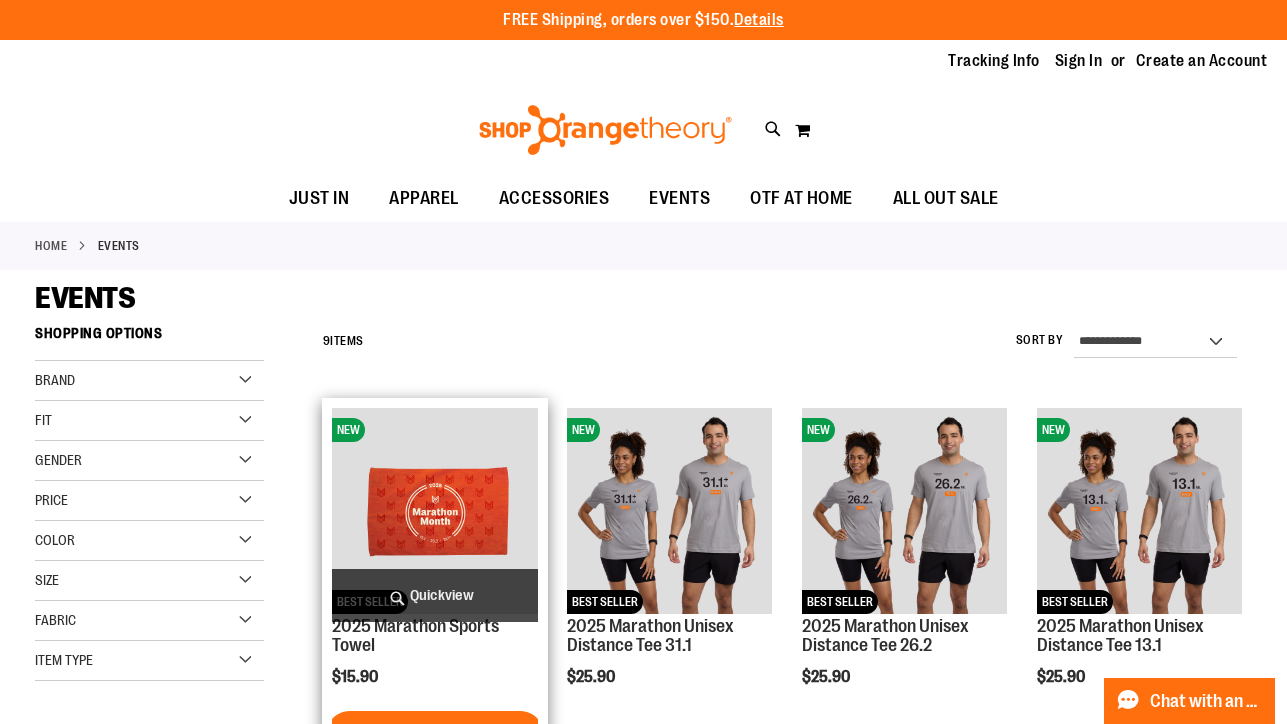 click at bounding box center [434, 510] 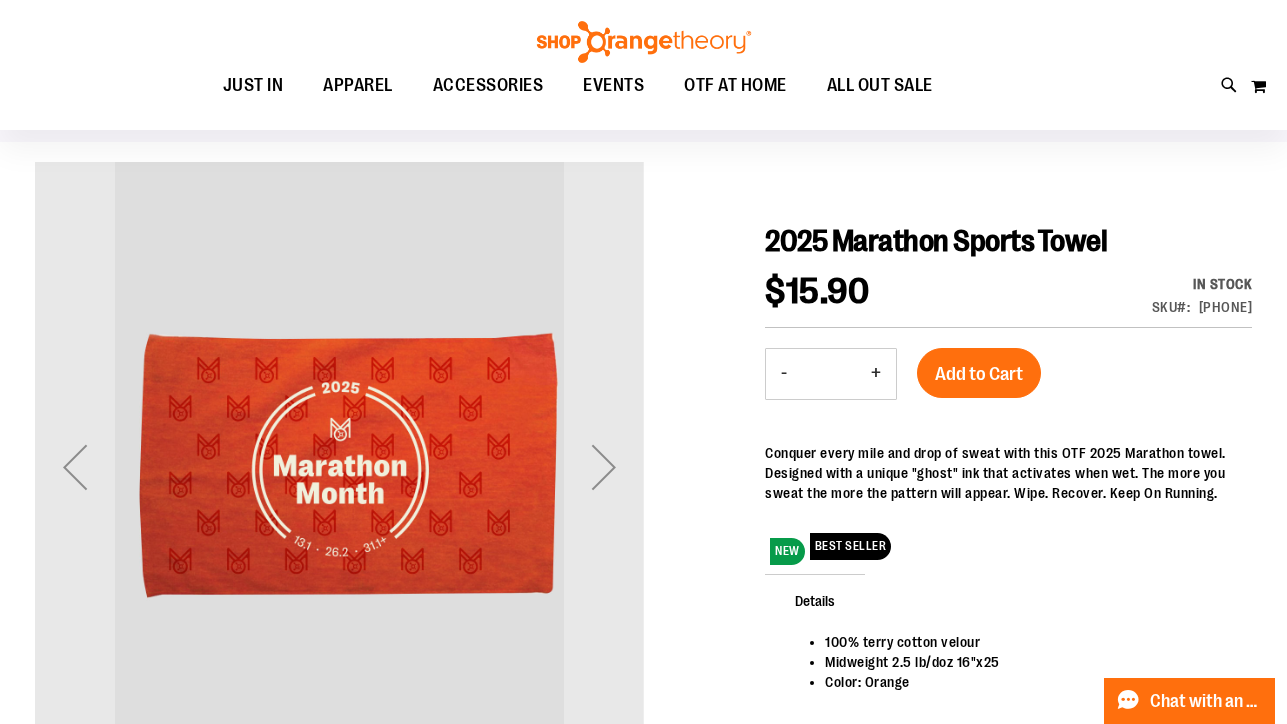 scroll, scrollTop: 135, scrollLeft: 0, axis: vertical 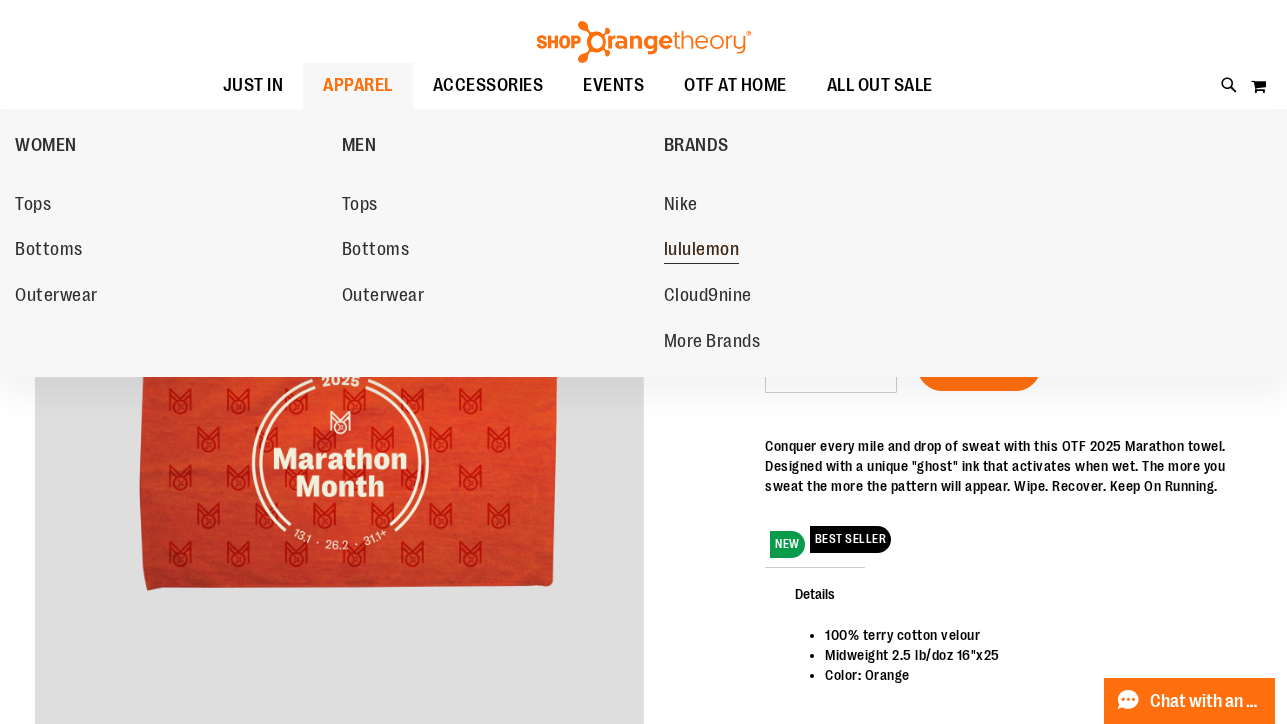 click on "lululemon" at bounding box center (702, 251) 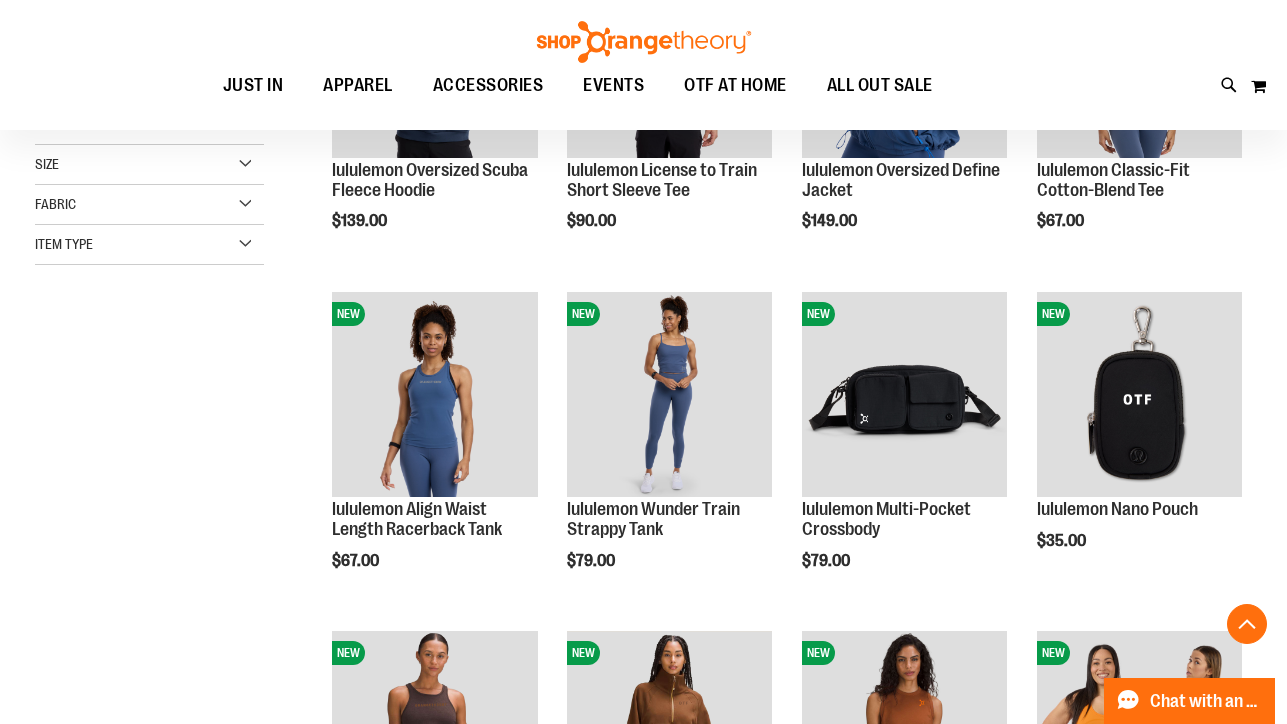 scroll, scrollTop: 462, scrollLeft: 0, axis: vertical 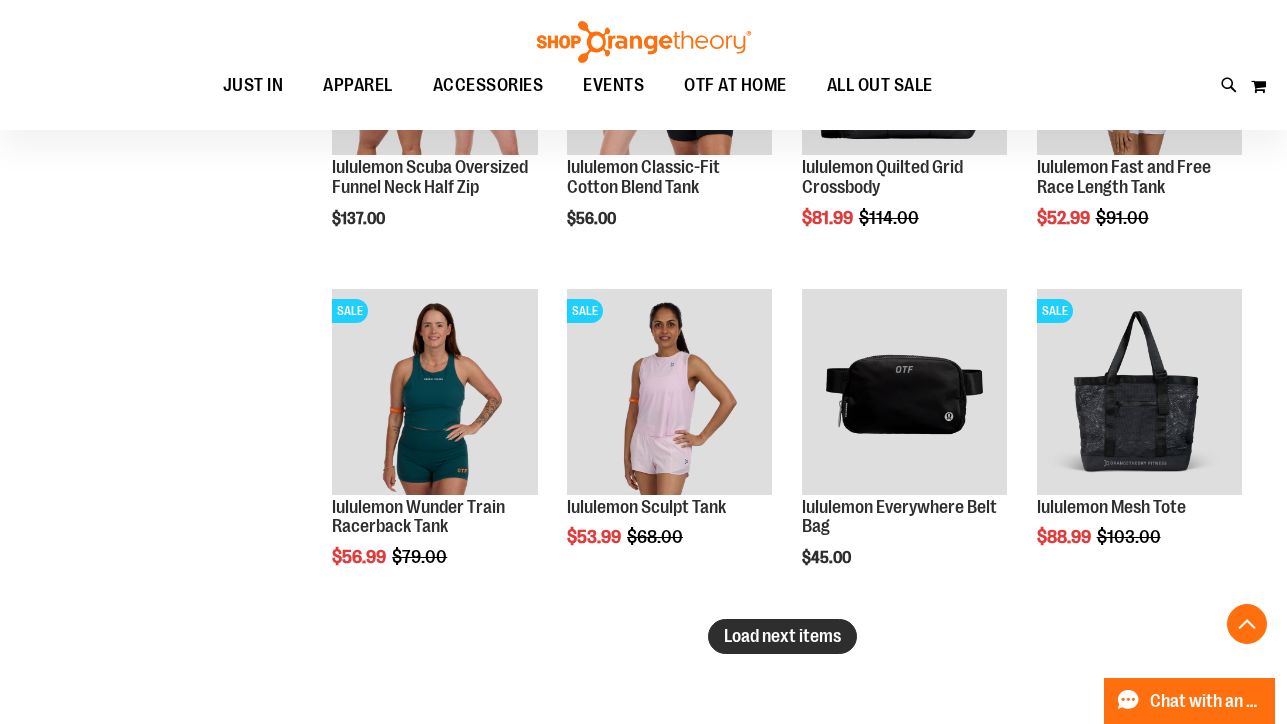 click on "Load next items" at bounding box center (782, 636) 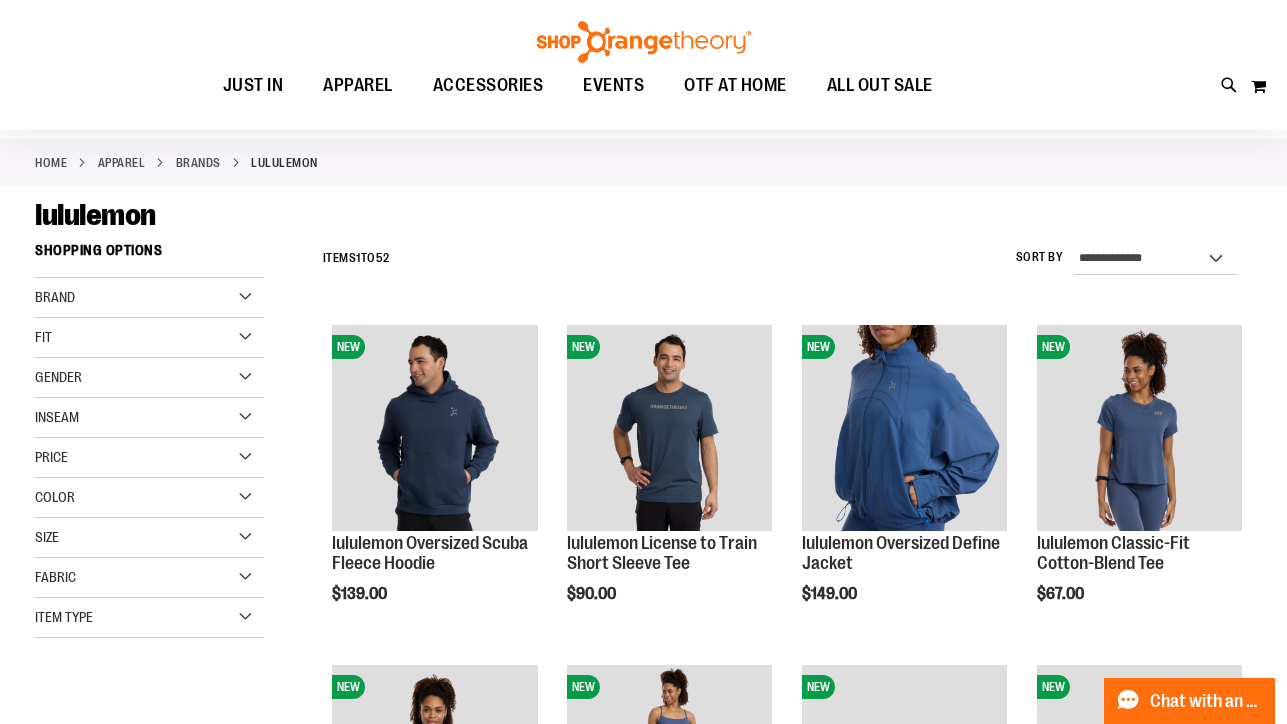 scroll, scrollTop: 0, scrollLeft: 0, axis: both 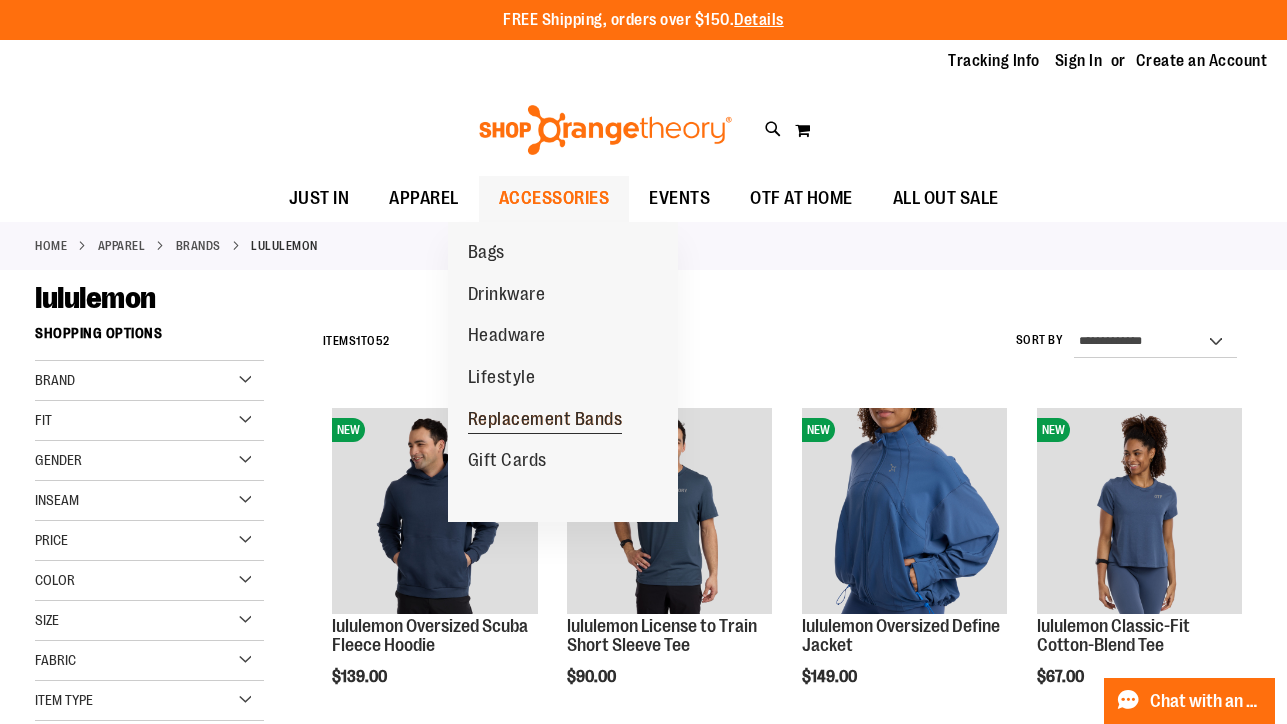 click on "Replacement Bands" at bounding box center [545, 421] 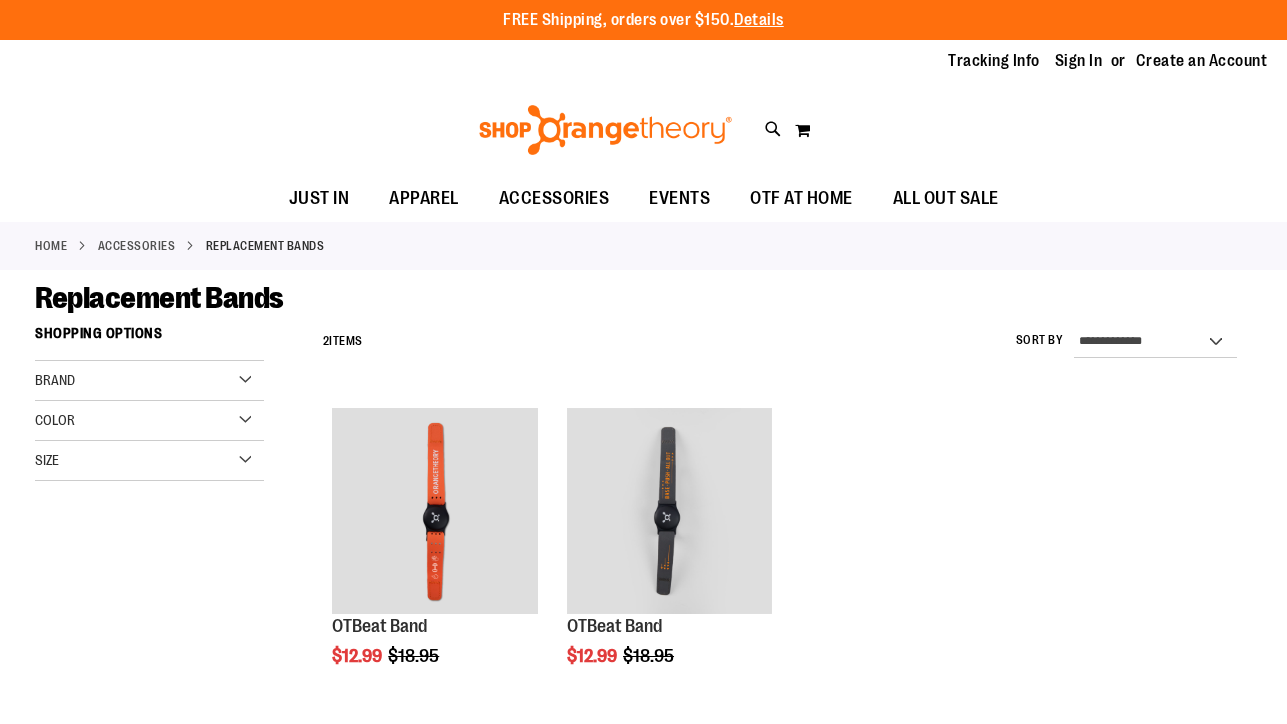 scroll, scrollTop: 0, scrollLeft: 0, axis: both 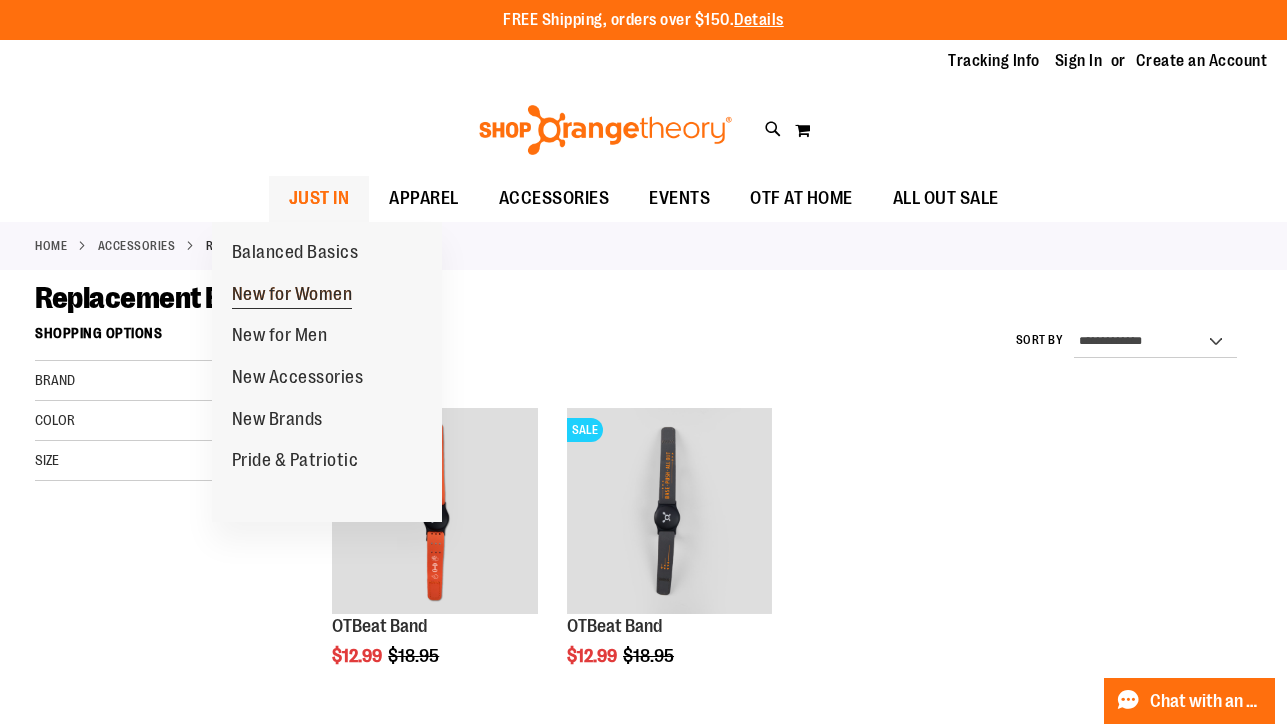 click on "New for Women" at bounding box center [292, 296] 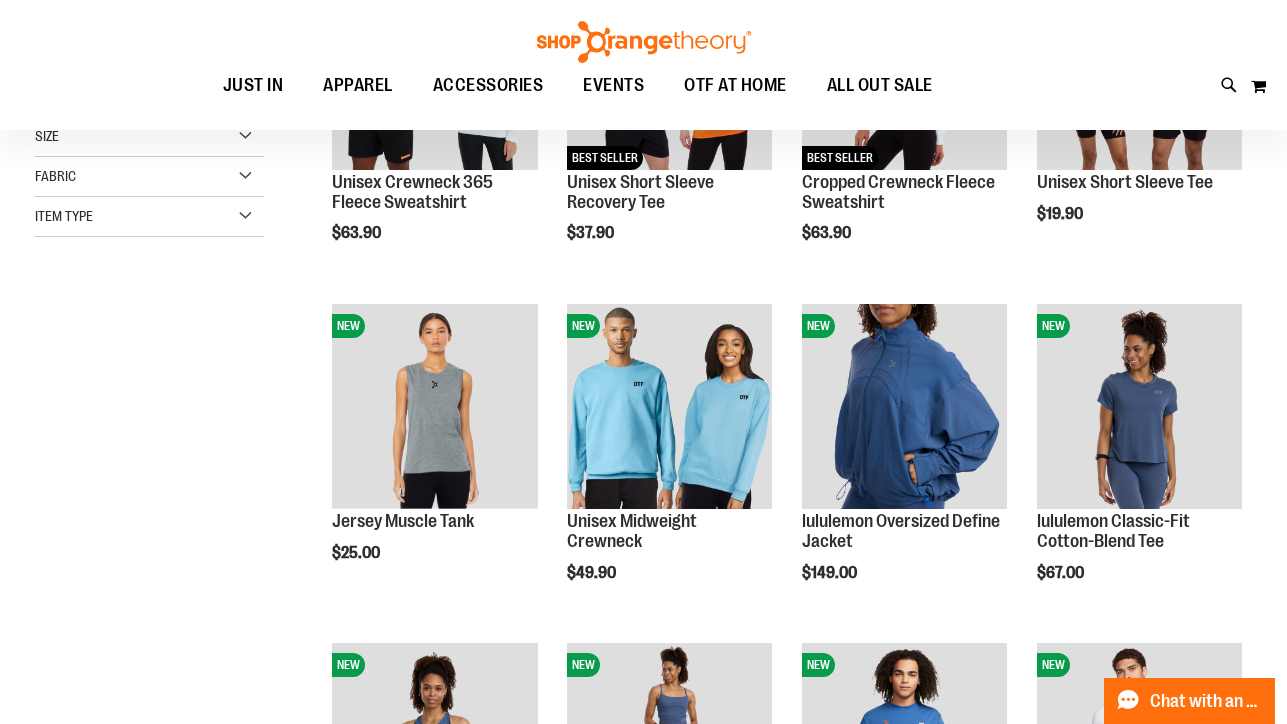 scroll, scrollTop: 531, scrollLeft: 0, axis: vertical 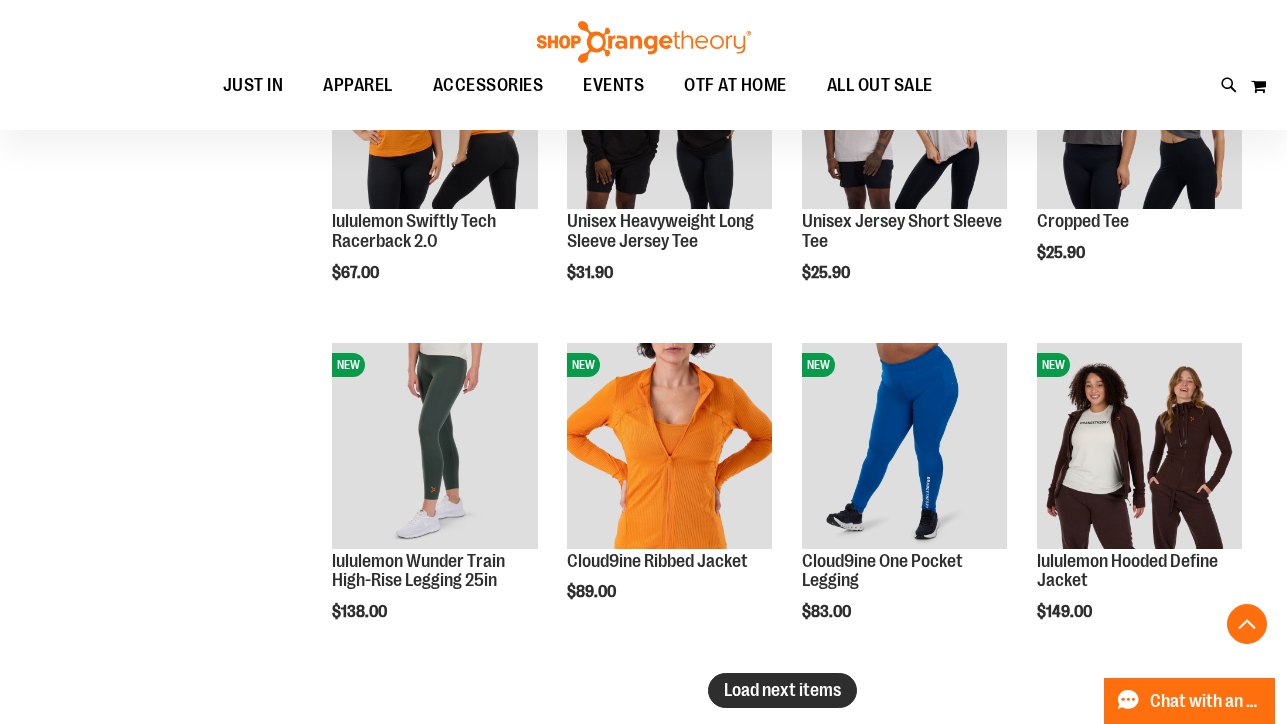 click on "Load next items" at bounding box center [782, 690] 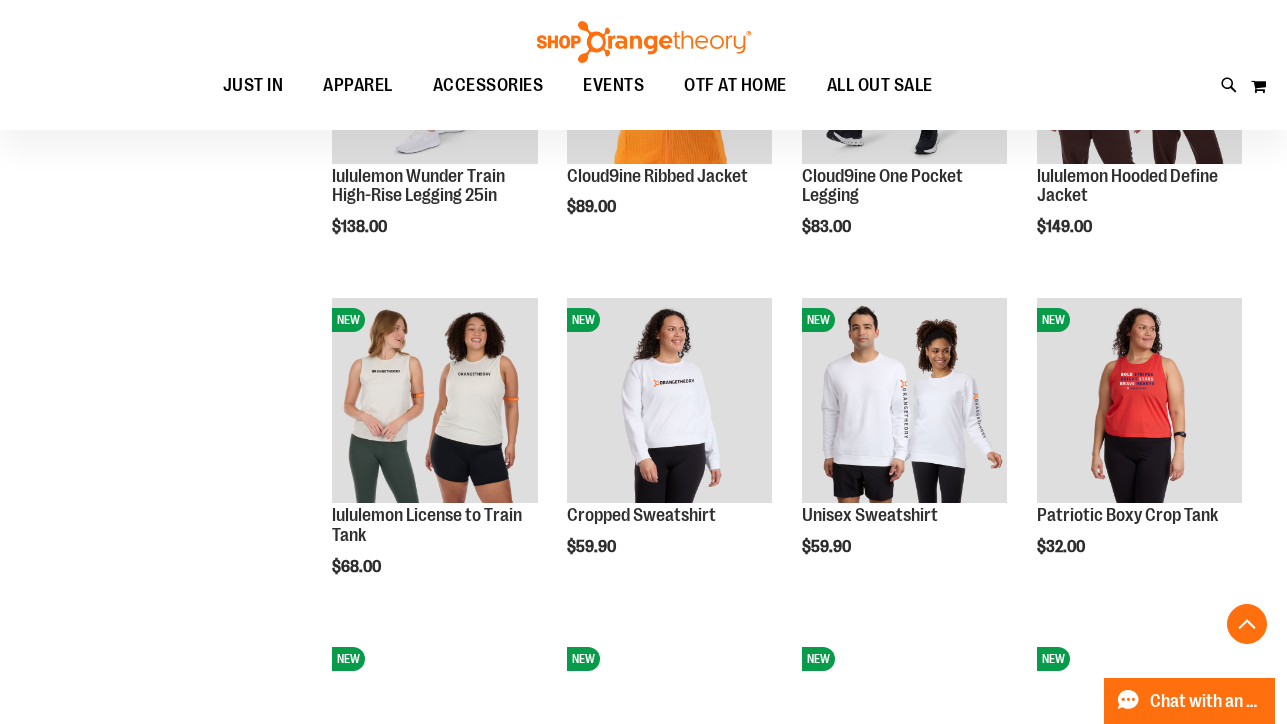 scroll, scrollTop: 3166, scrollLeft: 0, axis: vertical 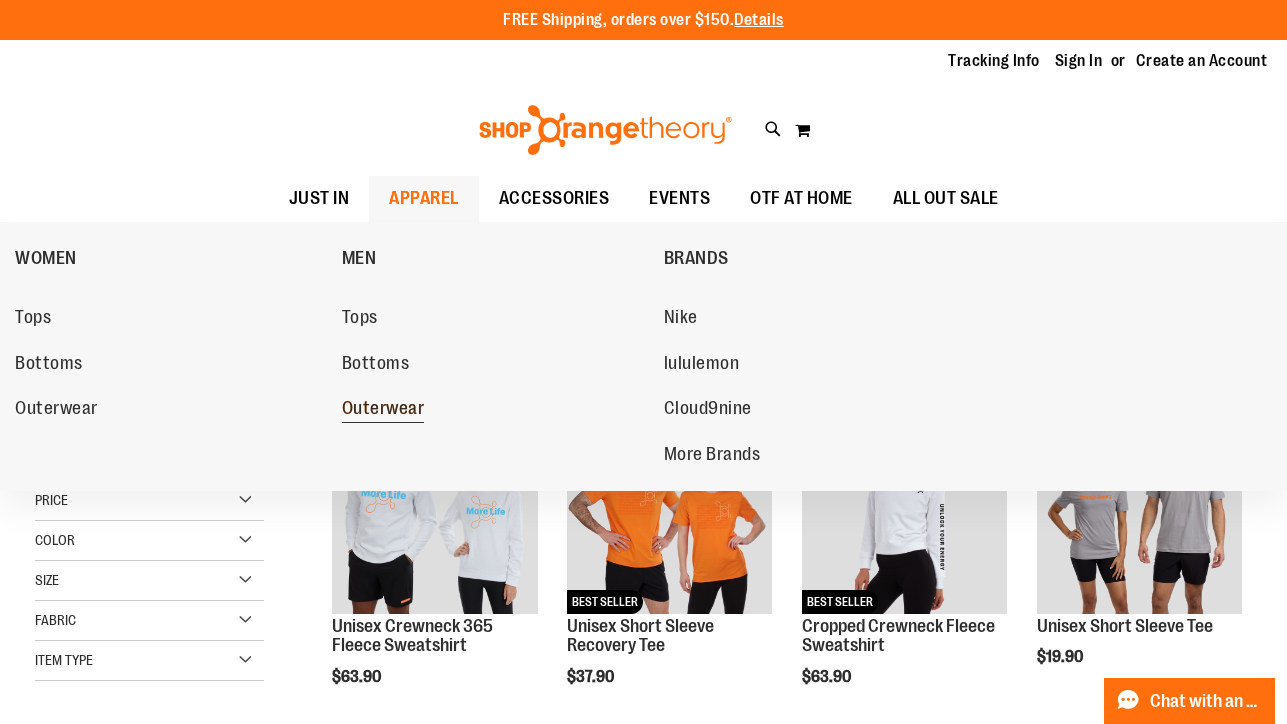 click on "Outerwear" at bounding box center (383, 410) 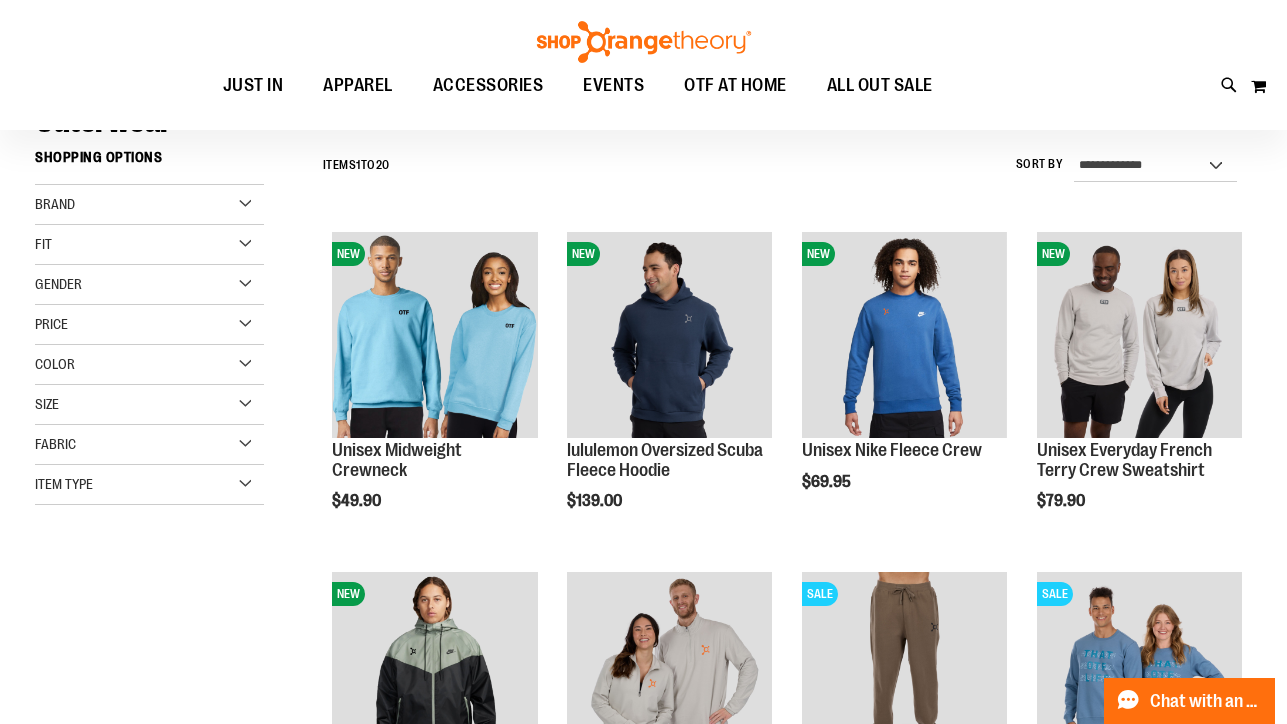 scroll, scrollTop: 196, scrollLeft: 0, axis: vertical 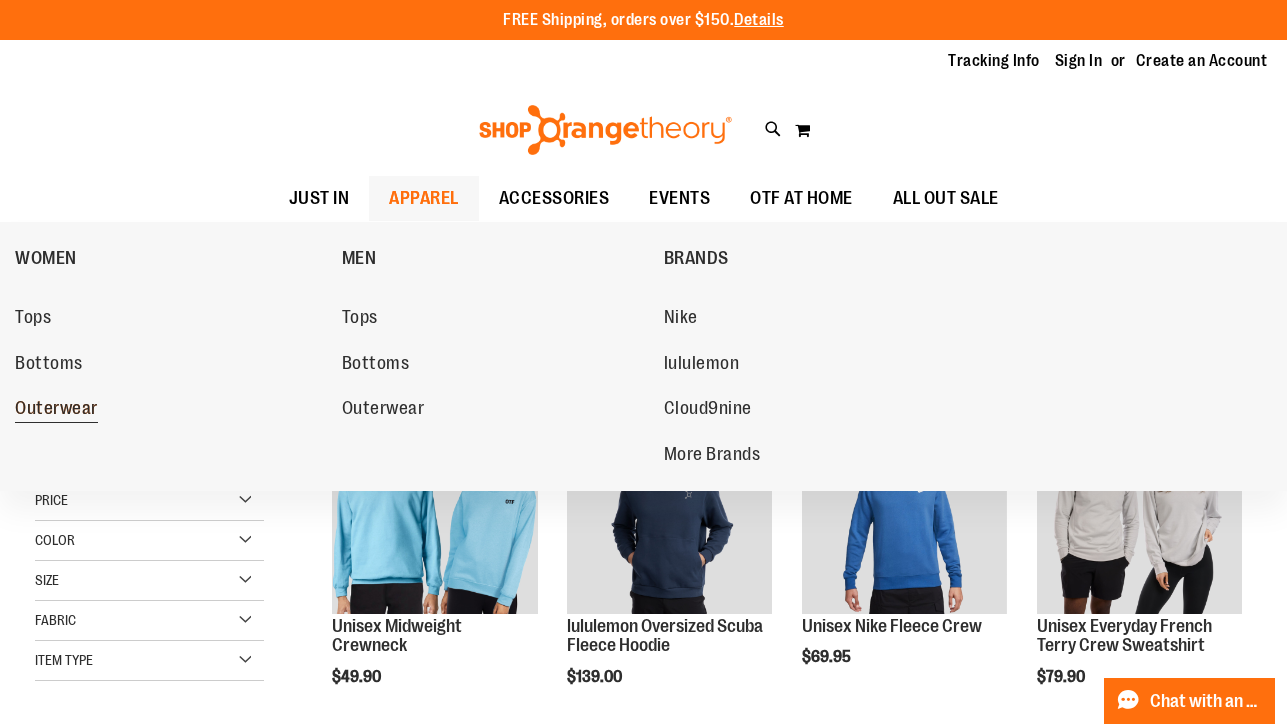click on "Outerwear" at bounding box center [56, 410] 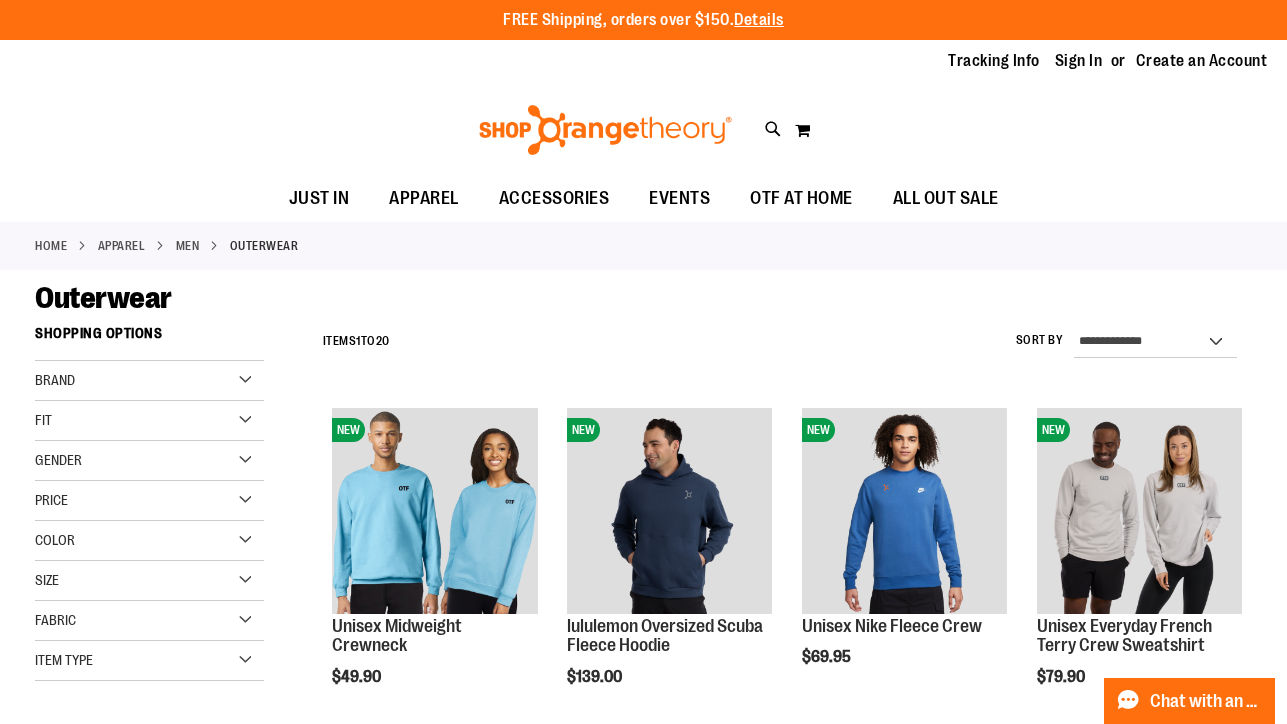 scroll, scrollTop: 24, scrollLeft: 0, axis: vertical 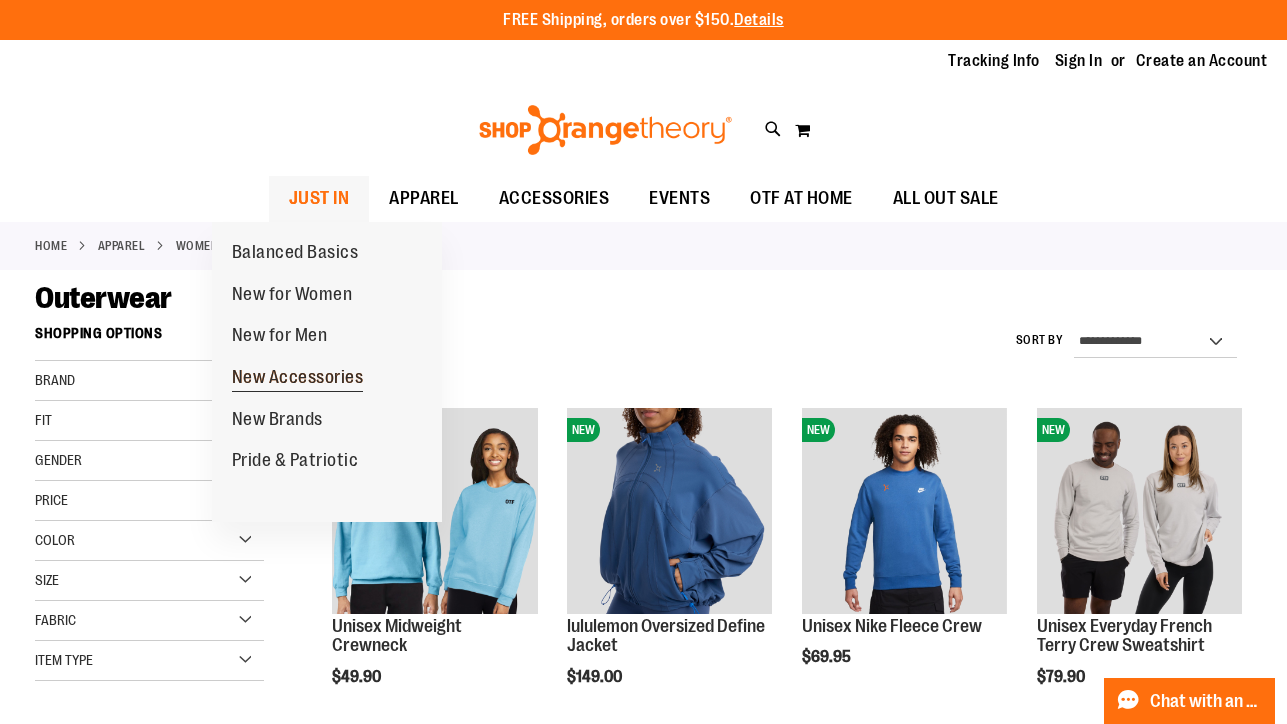 click on "New Accessories" at bounding box center (298, 379) 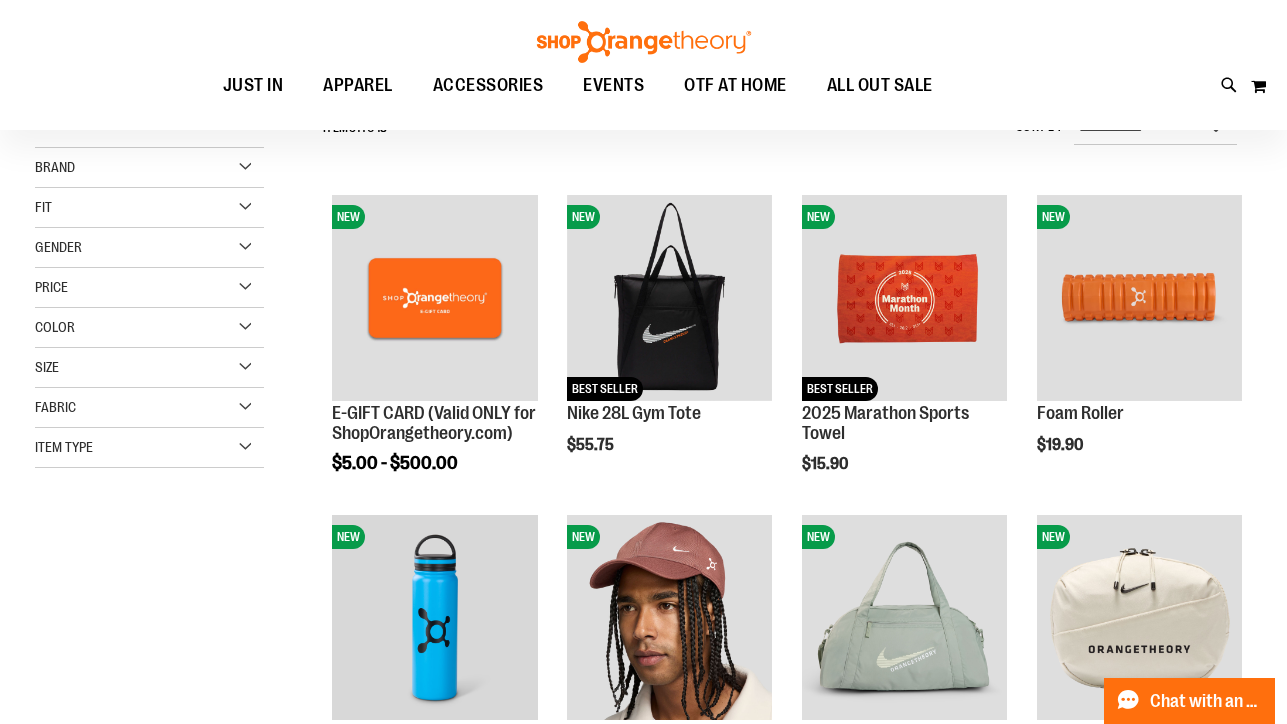 scroll, scrollTop: 216, scrollLeft: 0, axis: vertical 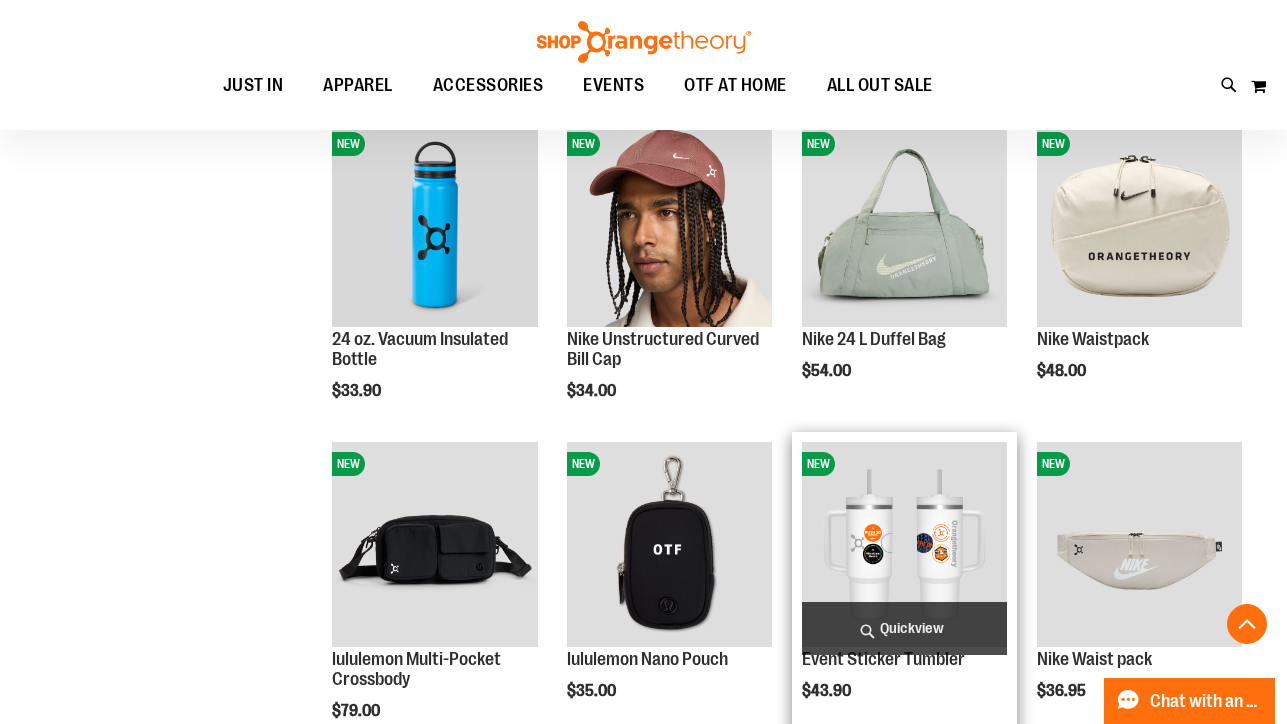 click at bounding box center (904, 544) 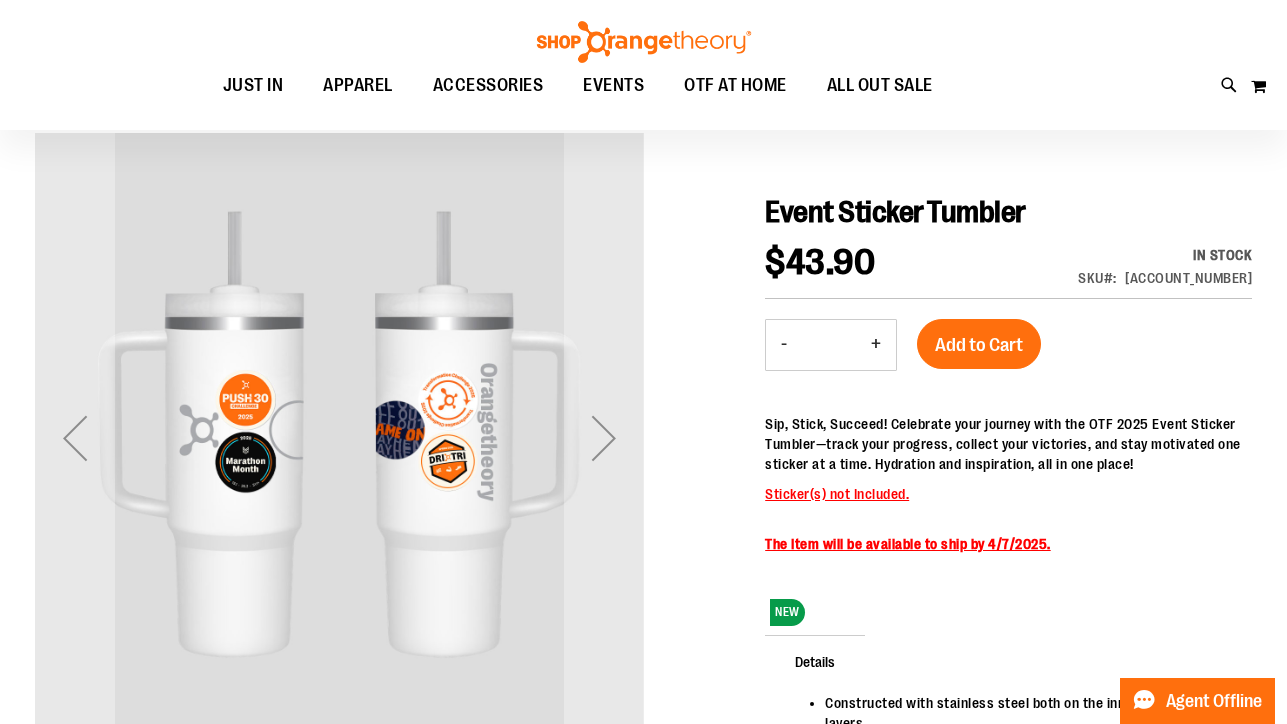 scroll, scrollTop: 165, scrollLeft: 0, axis: vertical 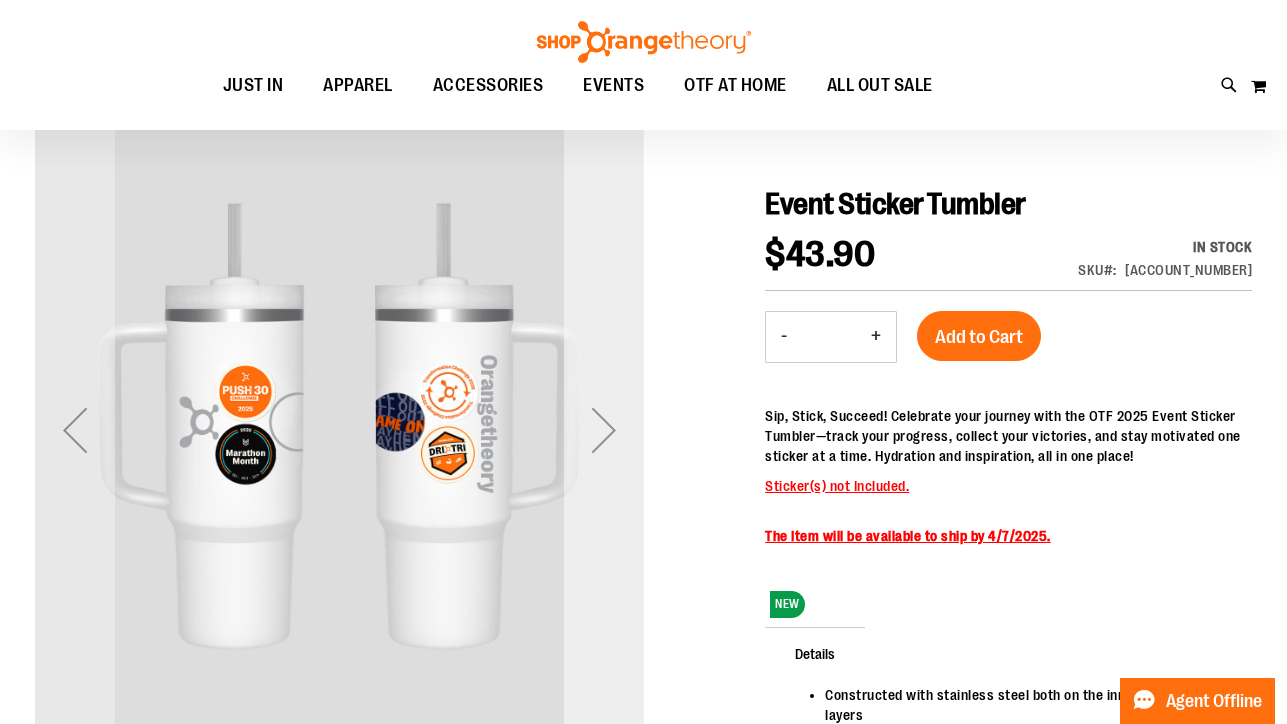 click at bounding box center (604, 430) 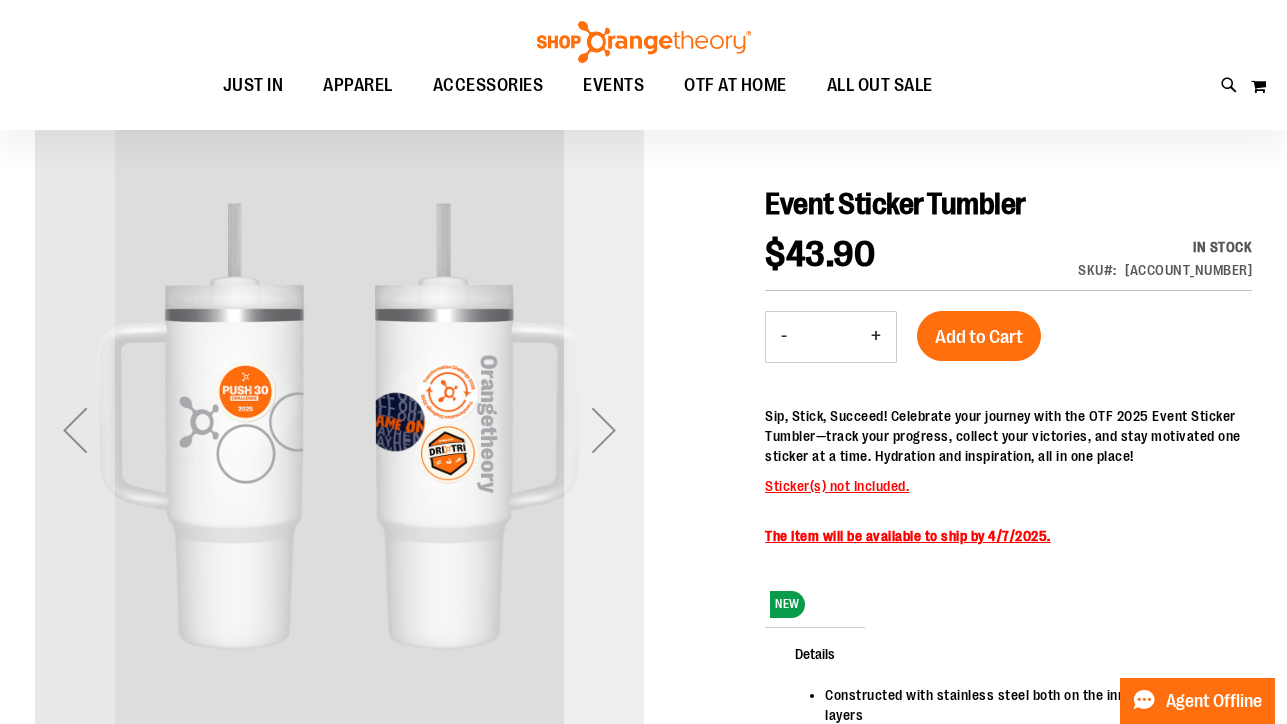 click at bounding box center [604, 430] 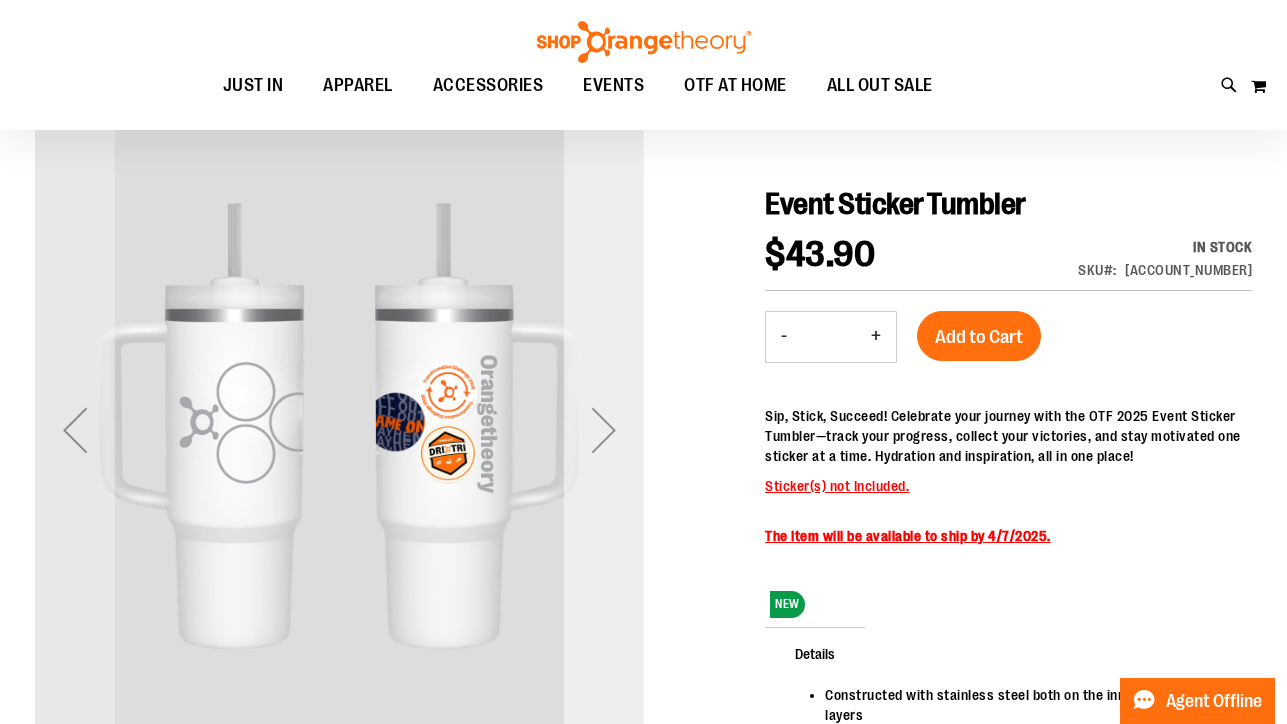 click at bounding box center [604, 430] 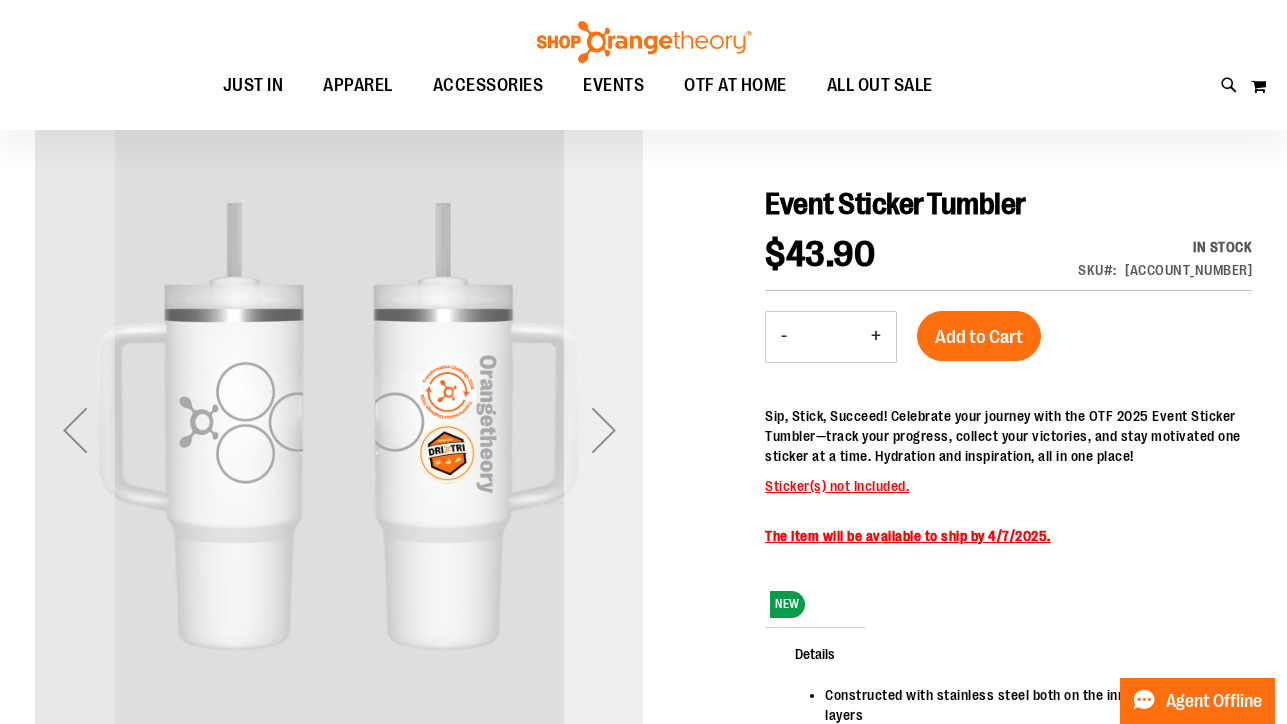 click at bounding box center (604, 430) 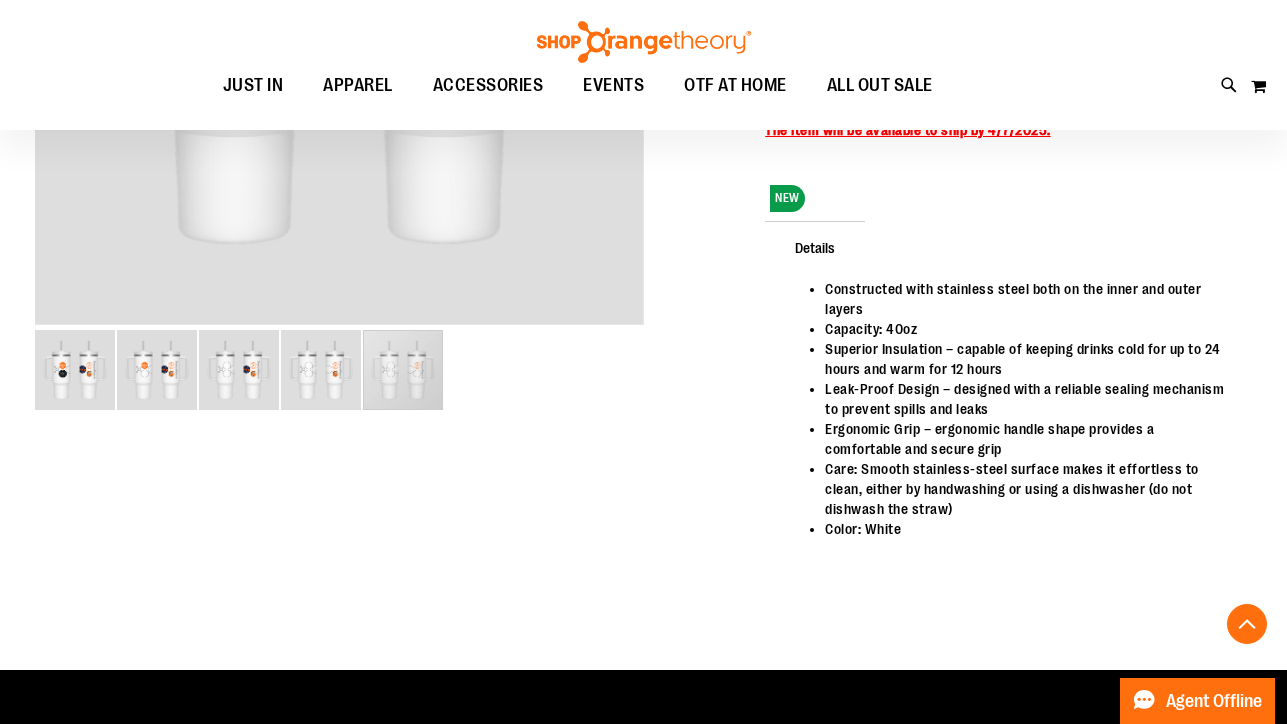 scroll, scrollTop: 0, scrollLeft: 0, axis: both 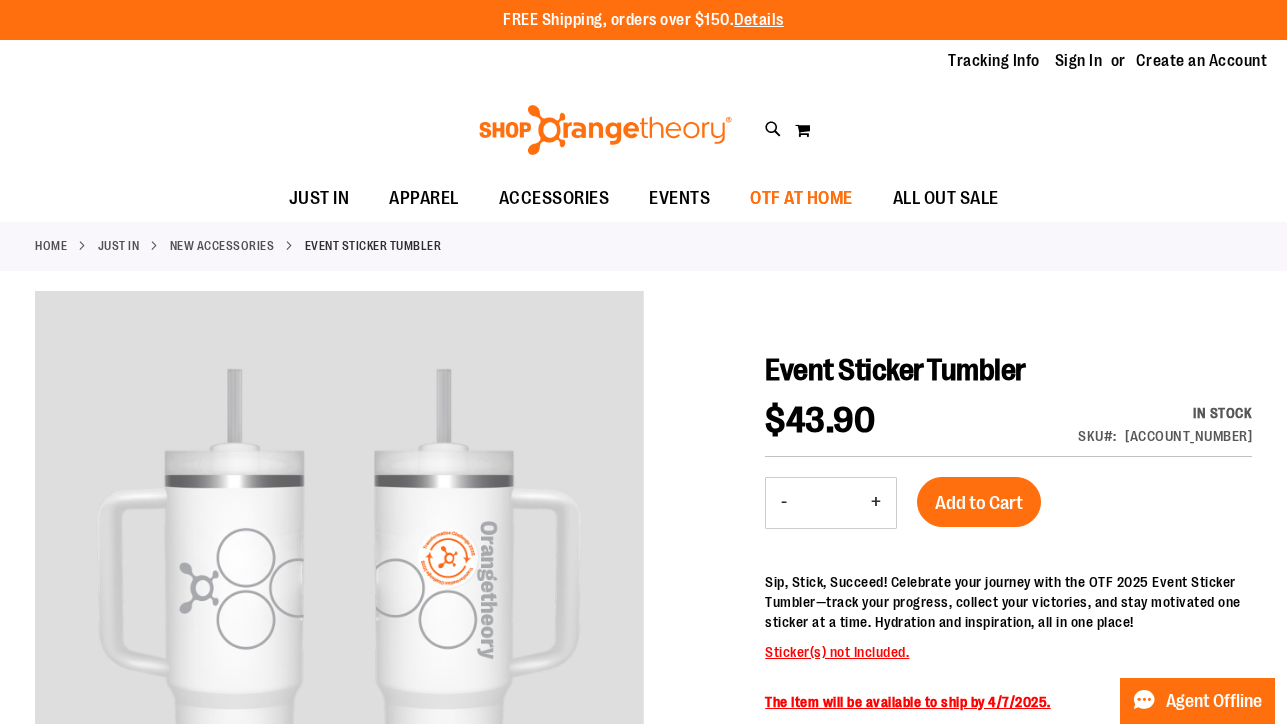 click on "OTF AT HOME" at bounding box center (801, 198) 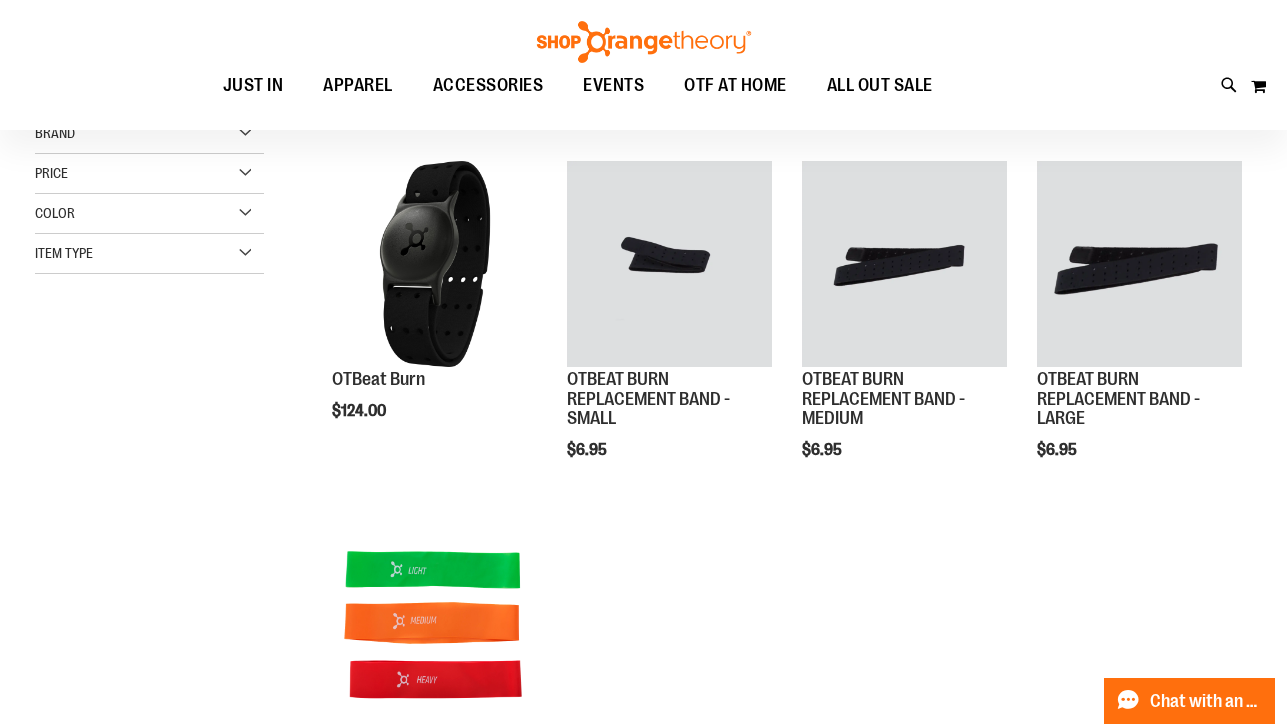 scroll, scrollTop: 0, scrollLeft: 0, axis: both 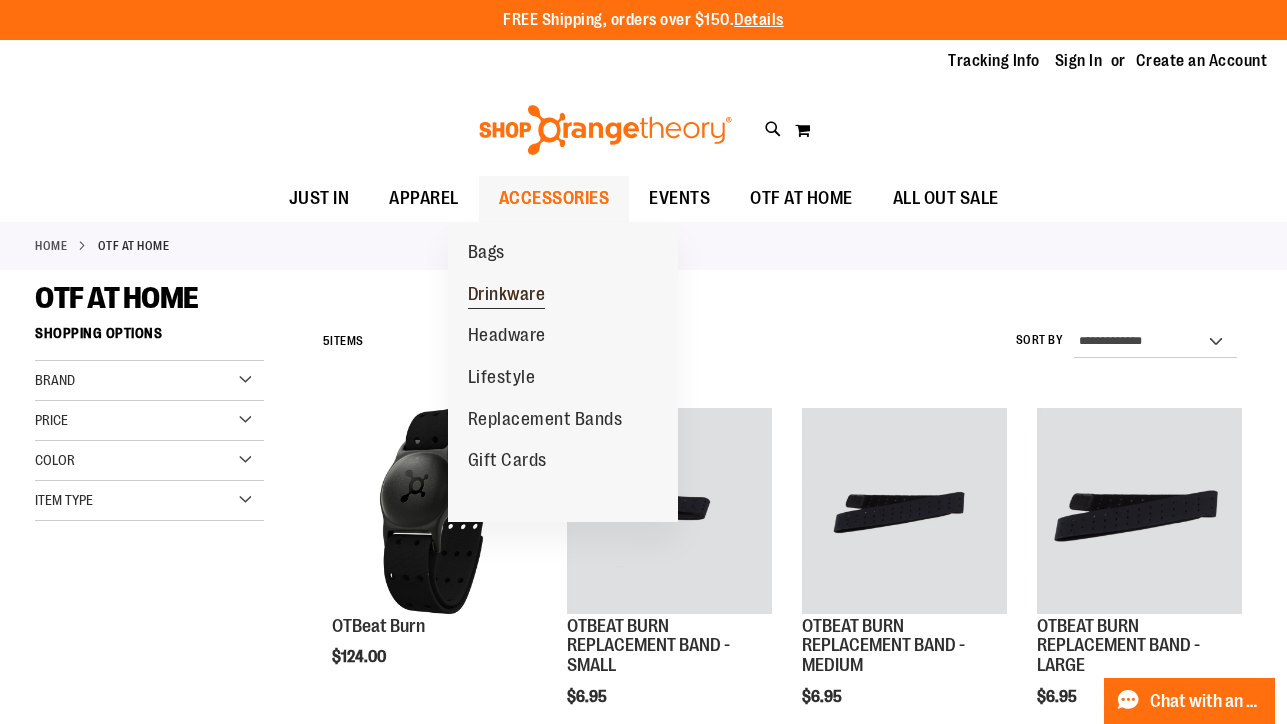 click on "Drinkware" at bounding box center (507, 296) 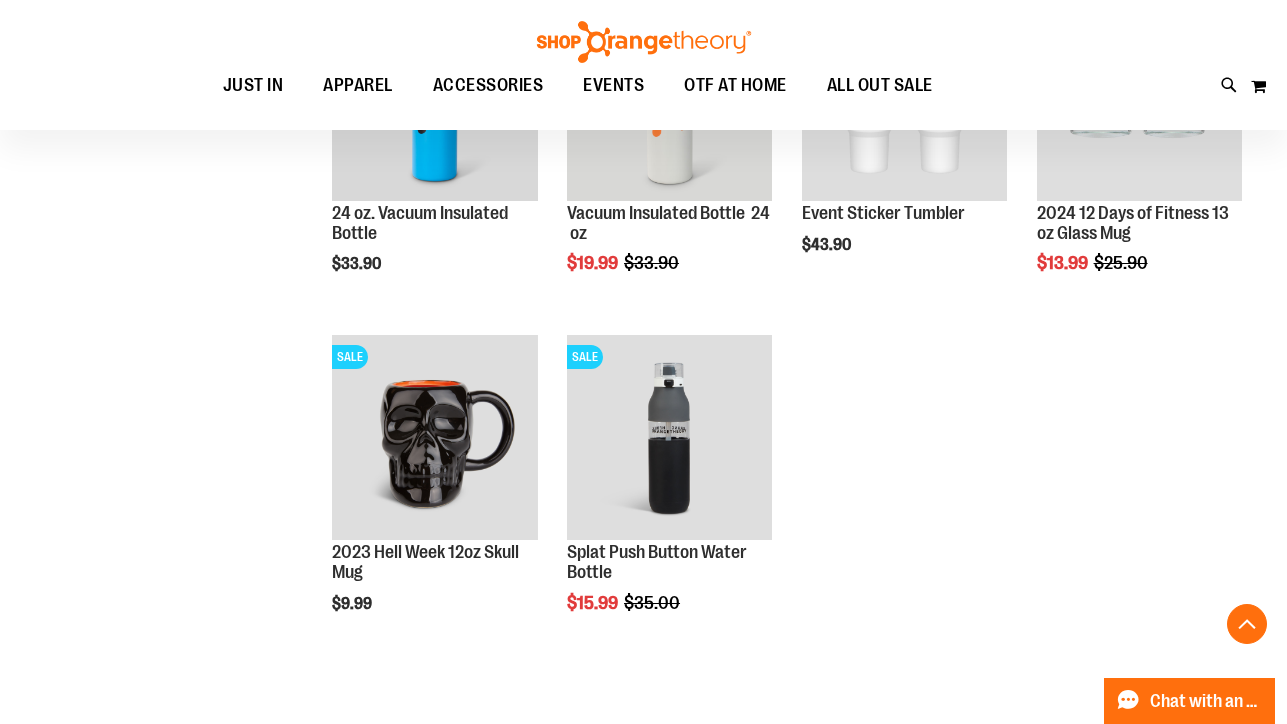 scroll, scrollTop: 419, scrollLeft: 0, axis: vertical 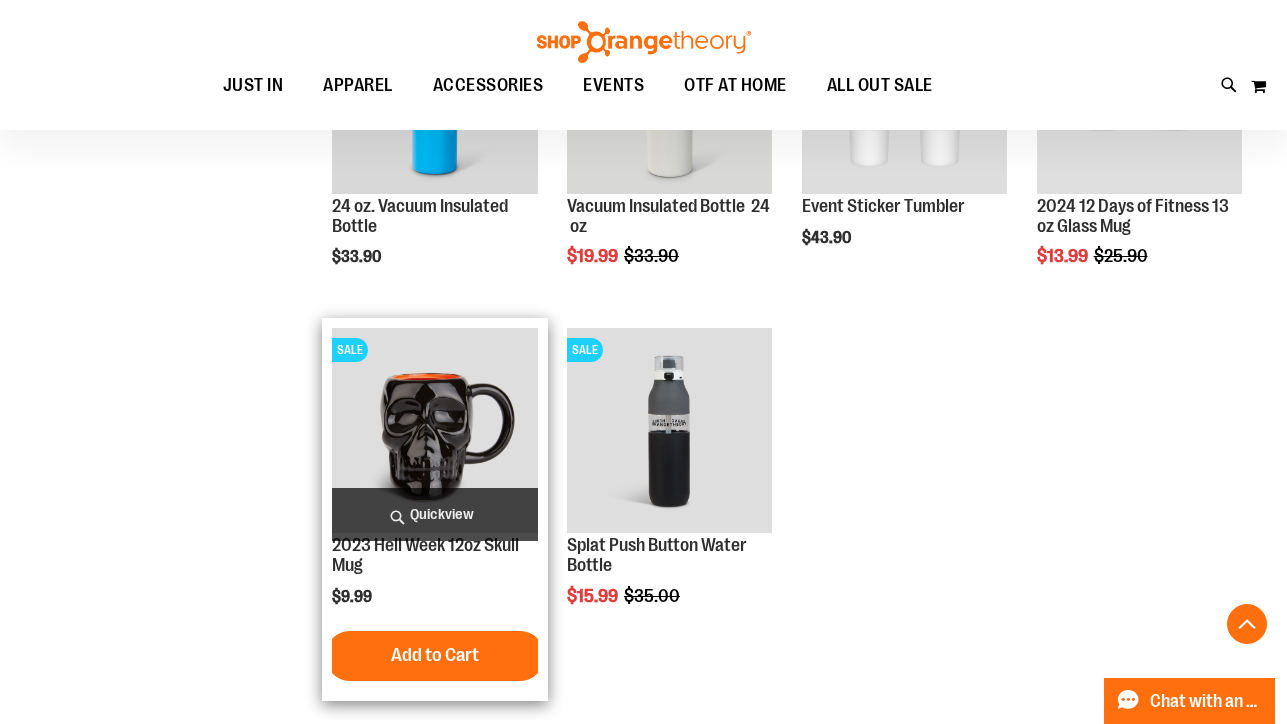 click on "Quickview" at bounding box center (434, 514) 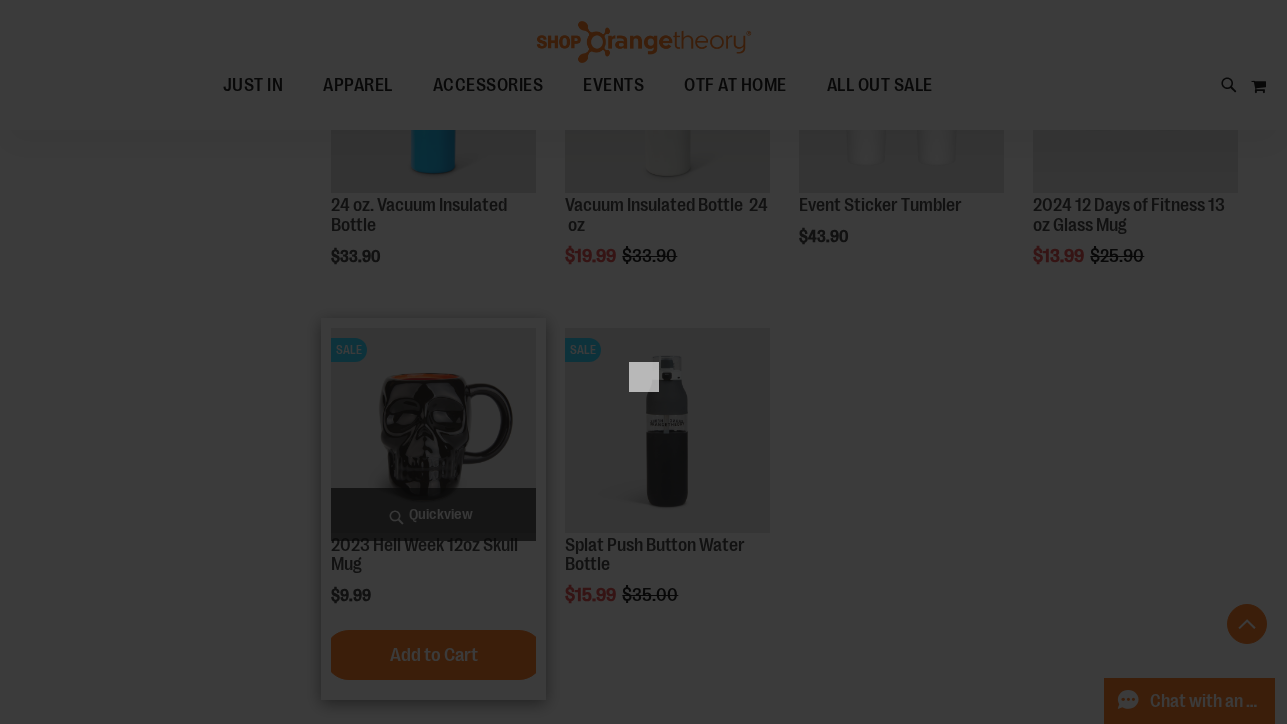 scroll, scrollTop: 0, scrollLeft: 0, axis: both 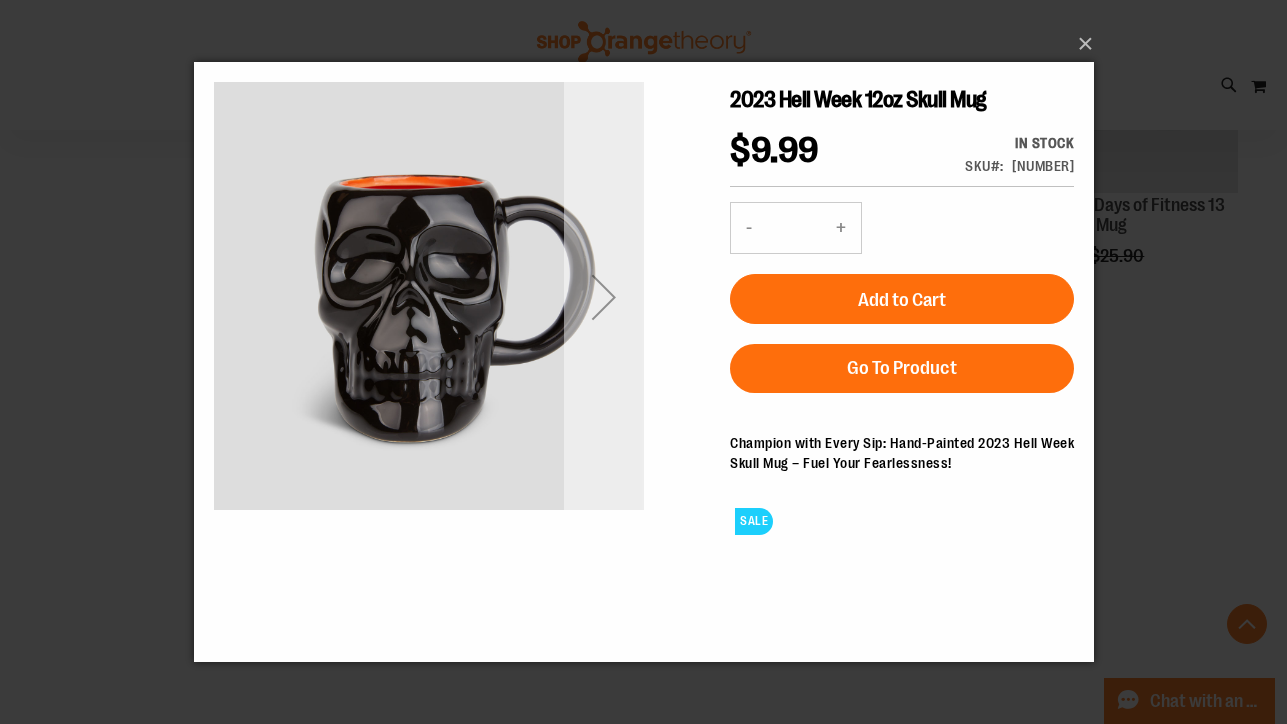 click at bounding box center [603, 297] 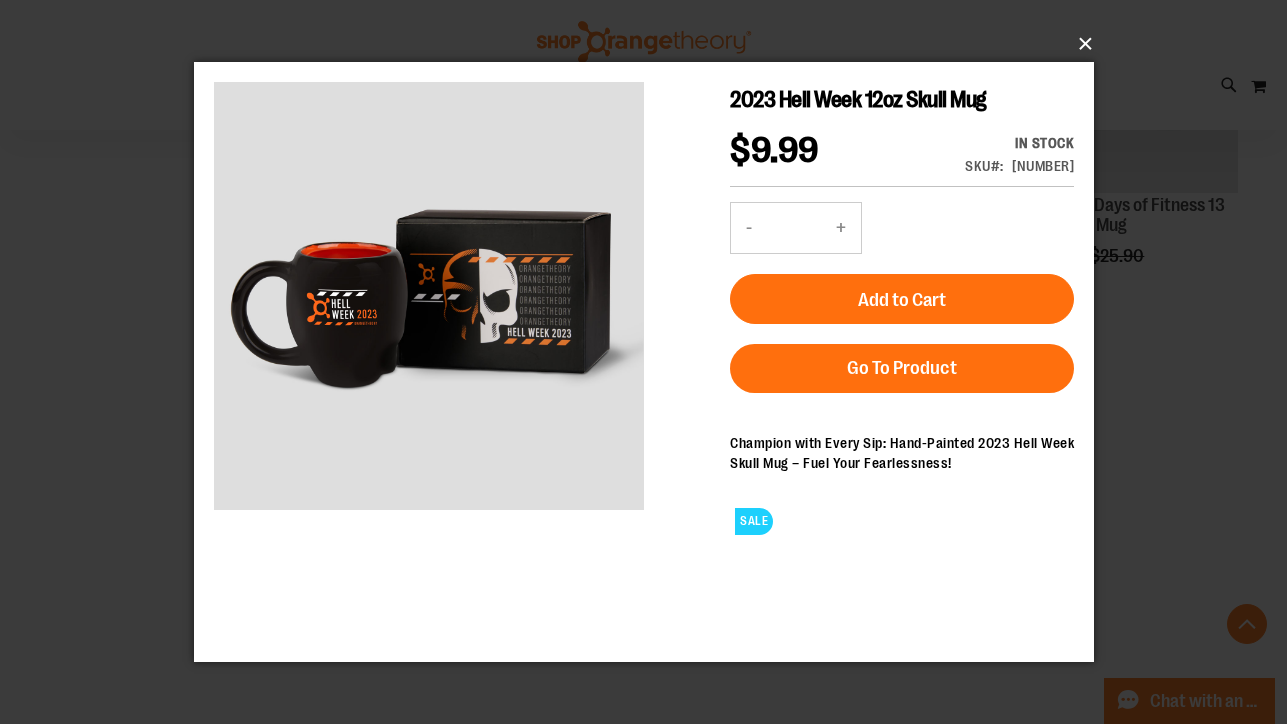 click on "×" at bounding box center [650, 44] 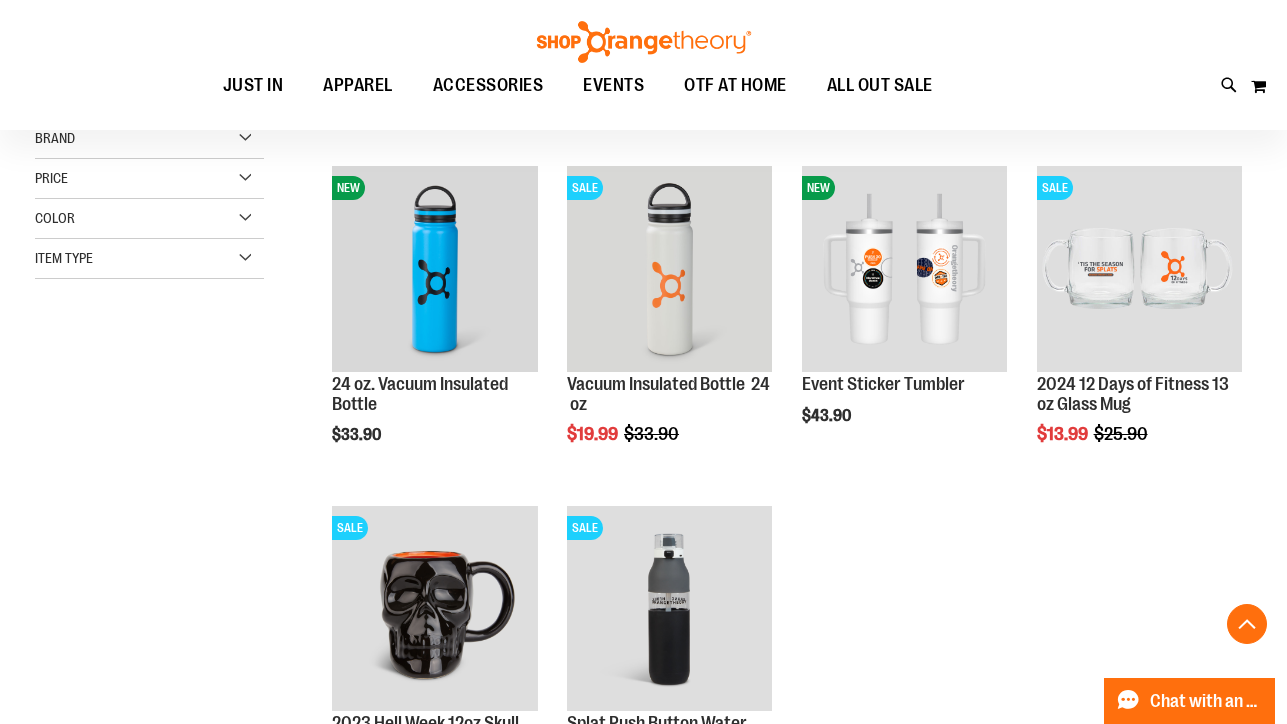 scroll, scrollTop: 0, scrollLeft: 0, axis: both 